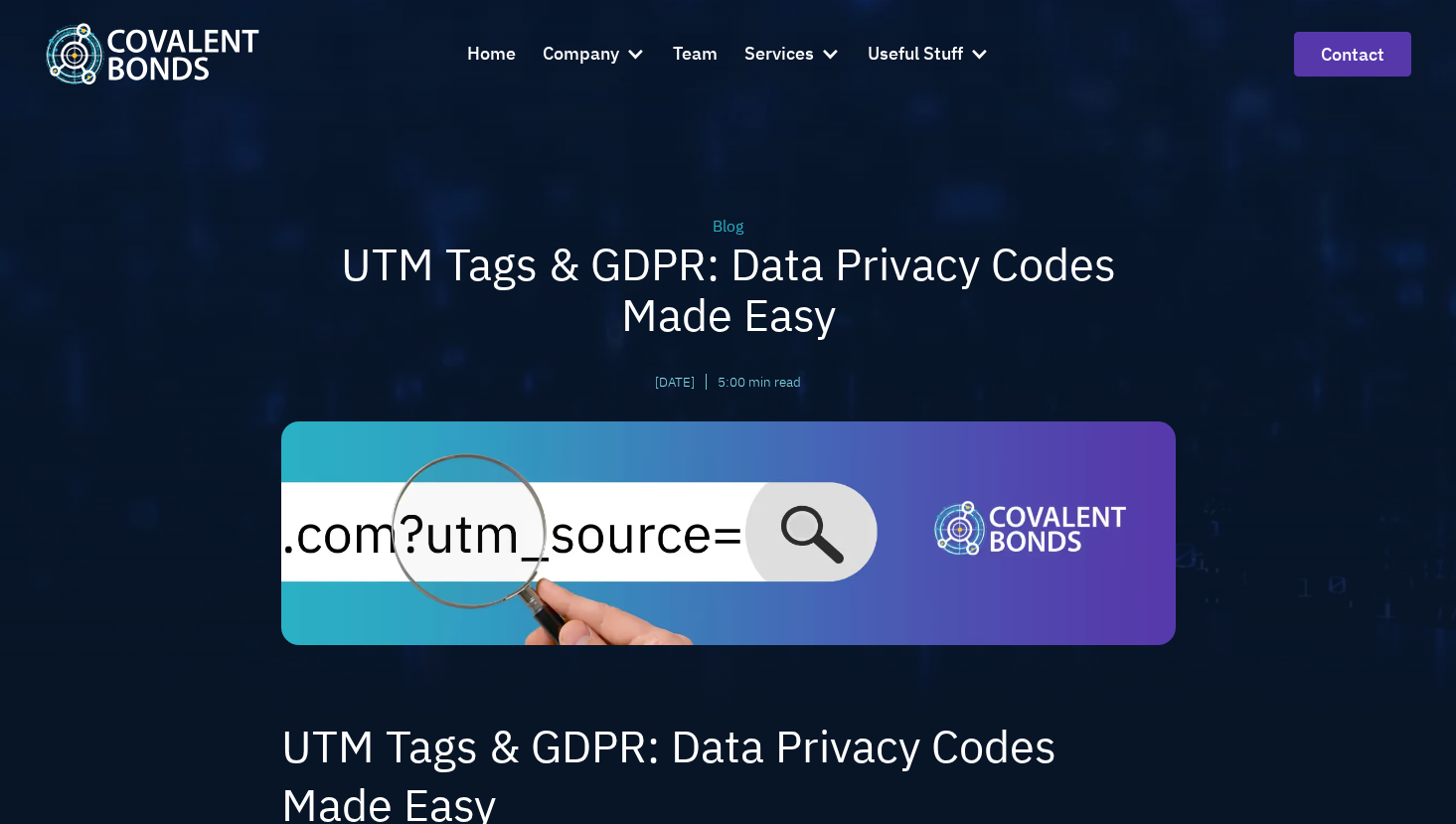 scroll, scrollTop: 298, scrollLeft: 0, axis: vertical 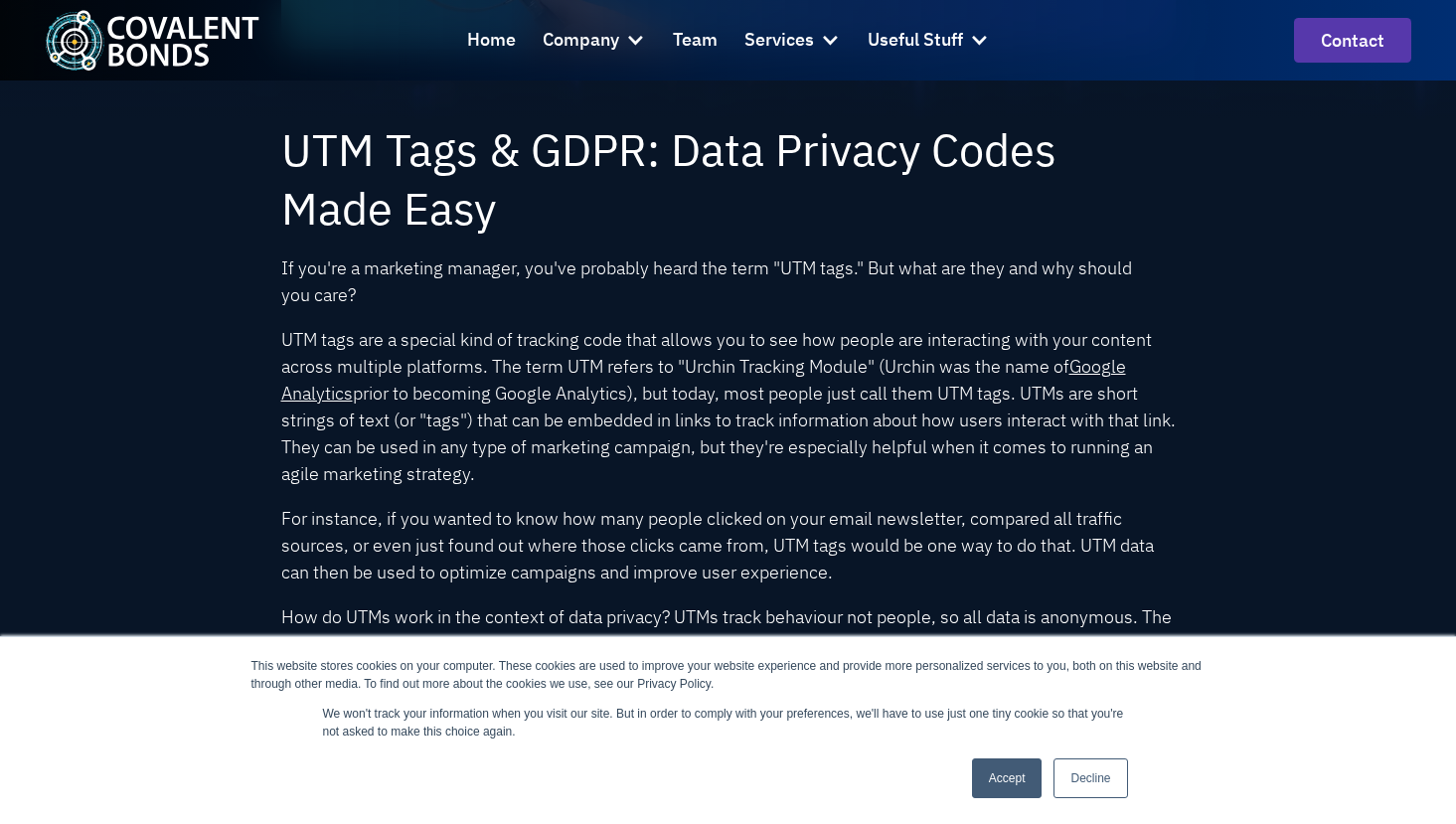 click on "This website stores cookies on your computer. These cookies are used to improve your website experience and provide more personalized services to you, both on this website and through other media. To find out more about the cookies we use, see our Privacy Policy.
We won't track your information when you visit our site. But in order to comply with your preferences, we'll have to use just one tiny cookie so that you're not asked to make this choice again.
Accept
Decline" at bounding box center (728, 731) 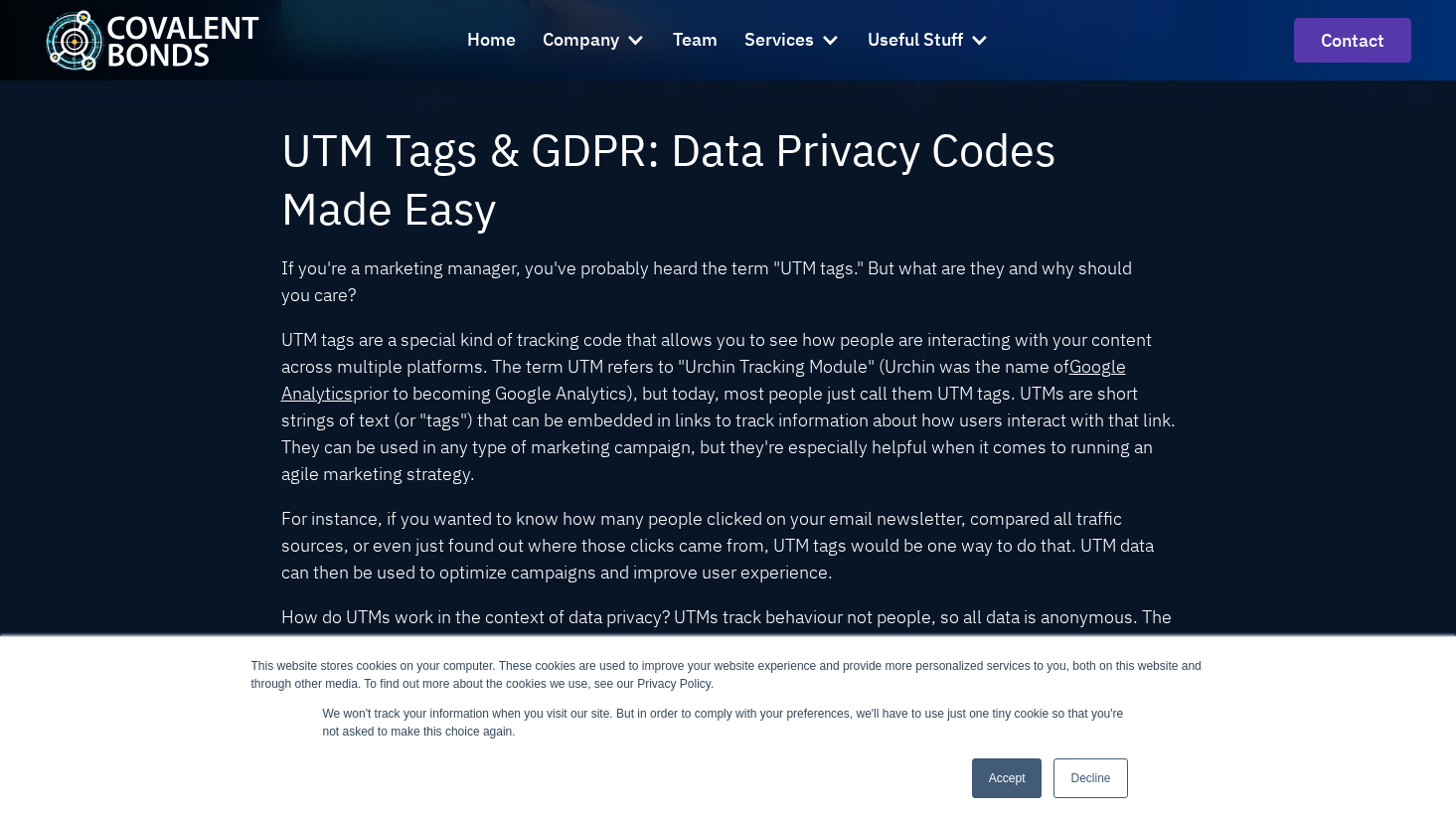 click on "Accept
Decline" at bounding box center (1050, 778) 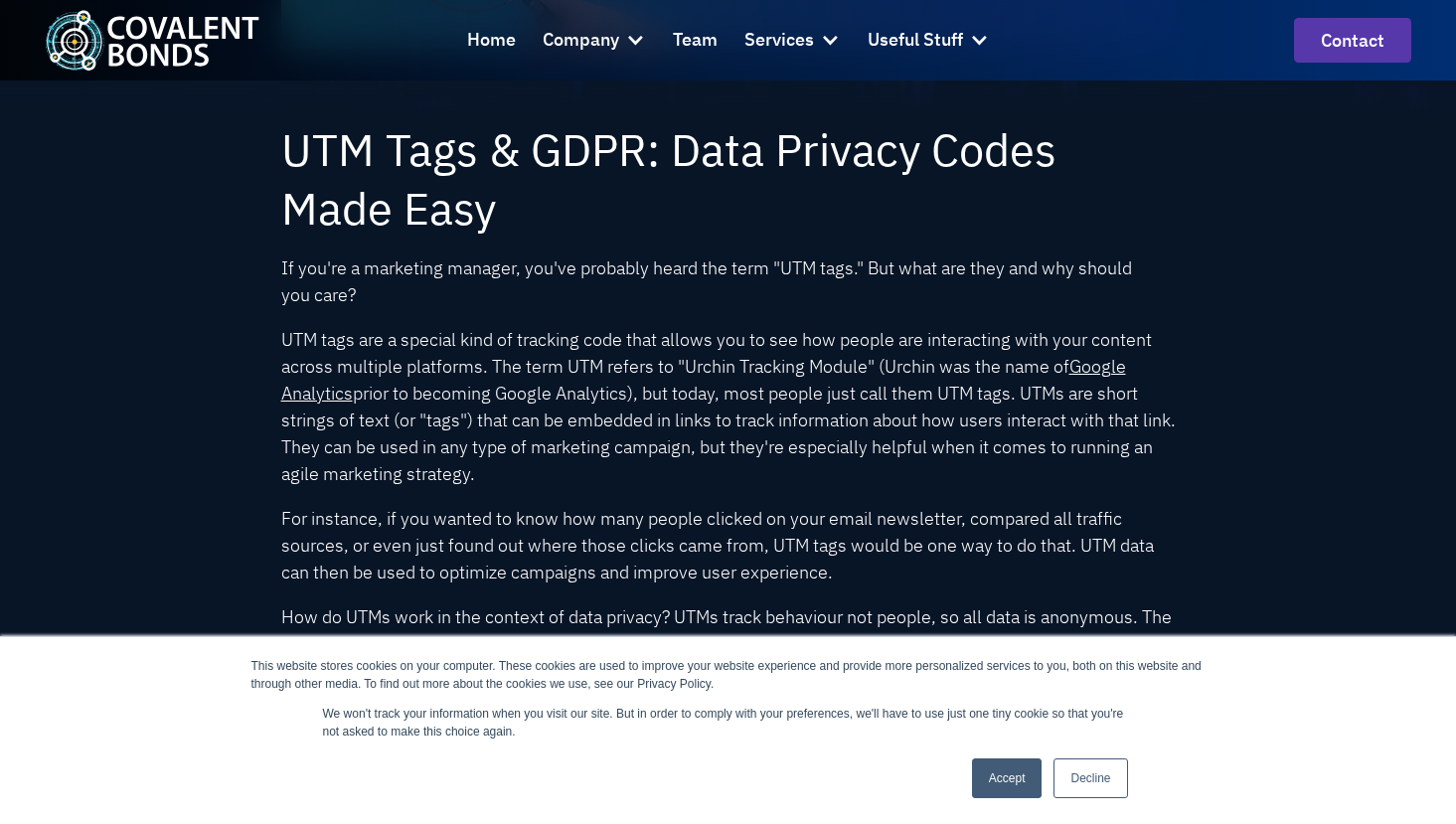 click on "Decline" at bounding box center [1090, 778] 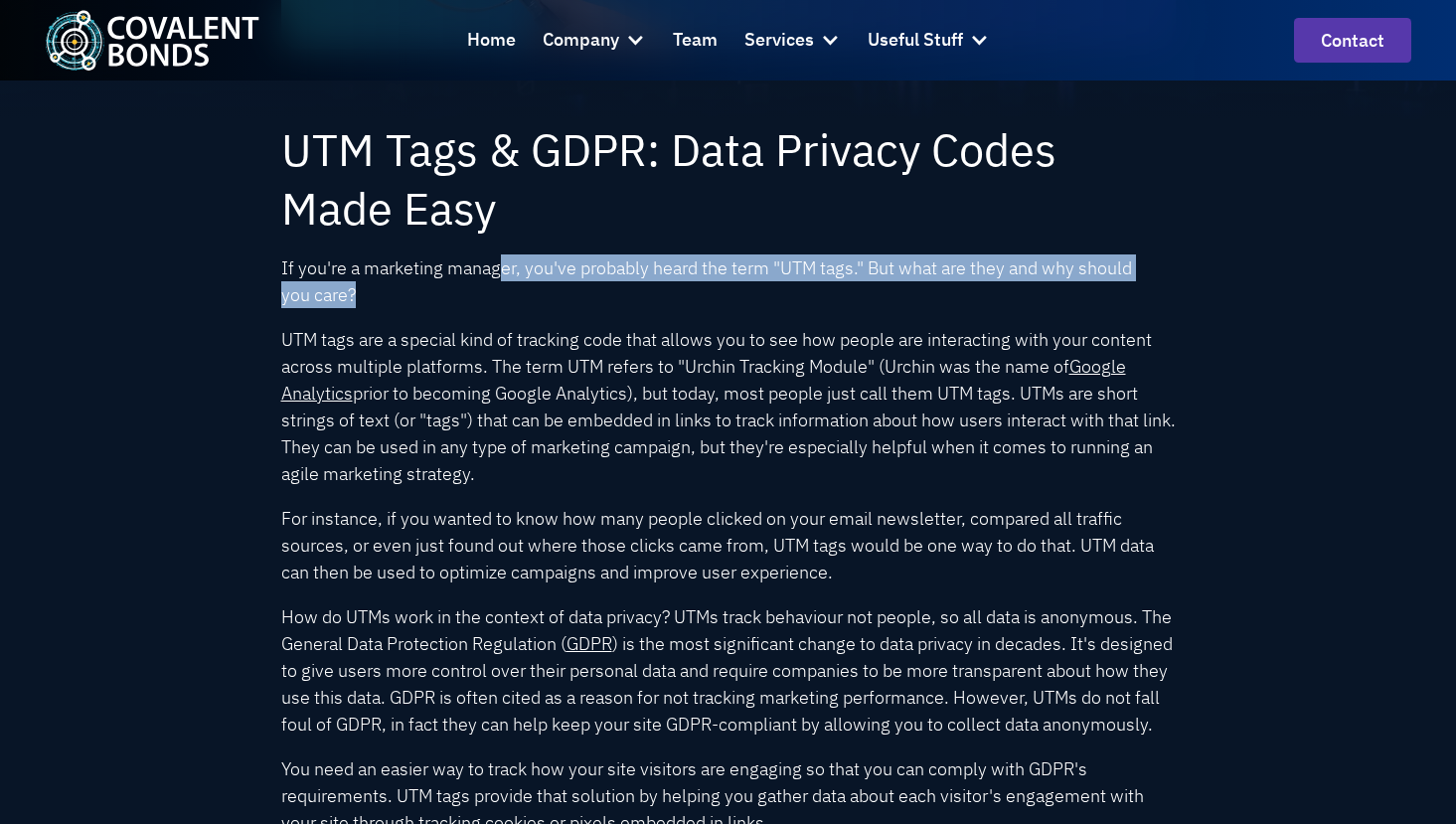 drag, startPoint x: 621, startPoint y: 298, endPoint x: 795, endPoint y: 293, distance: 174.07182 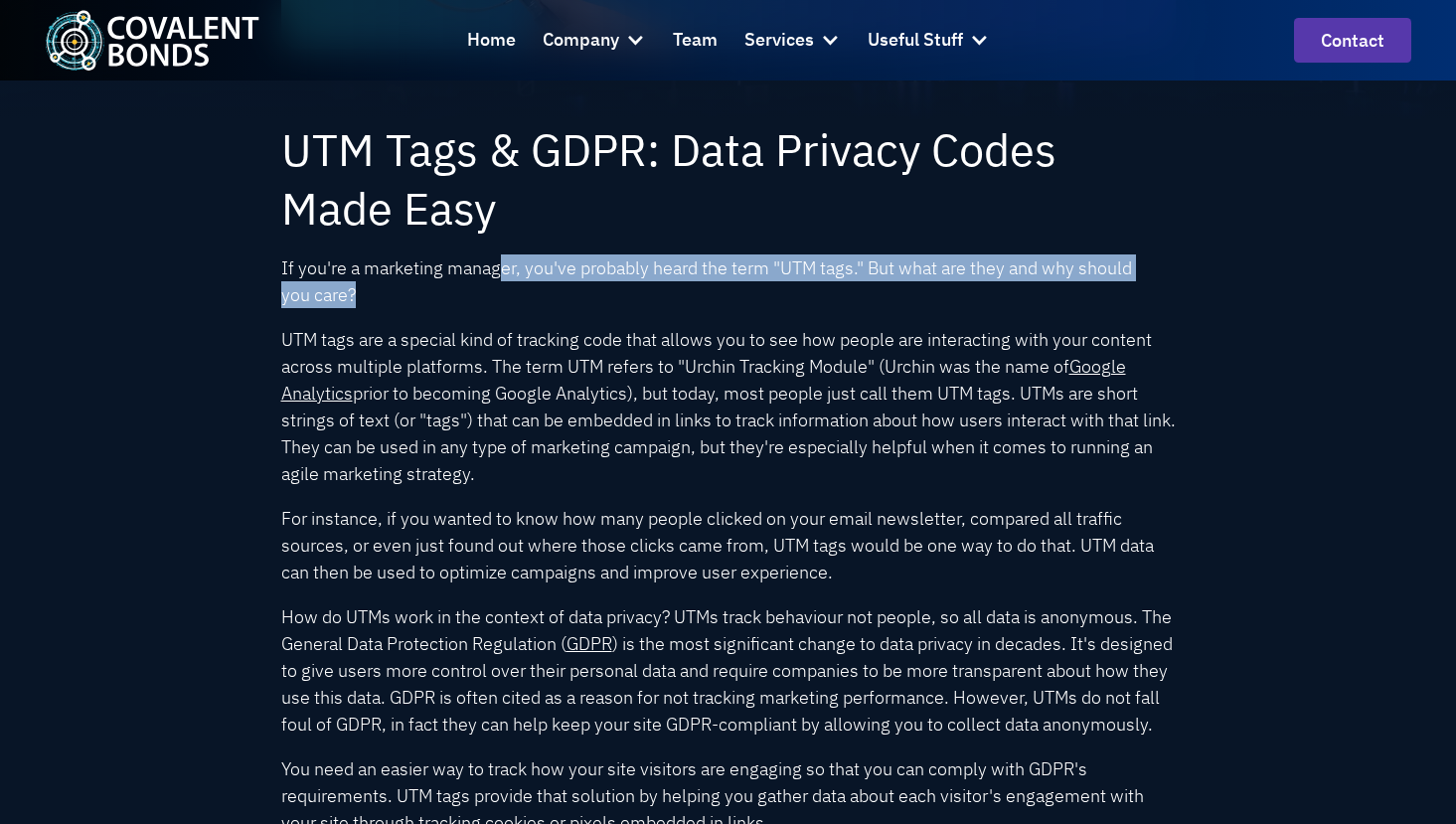 click on "If you're a marketing manager, you've probably heard the term "UTM tags." But what are they and why should you care?" at bounding box center (728, 281) 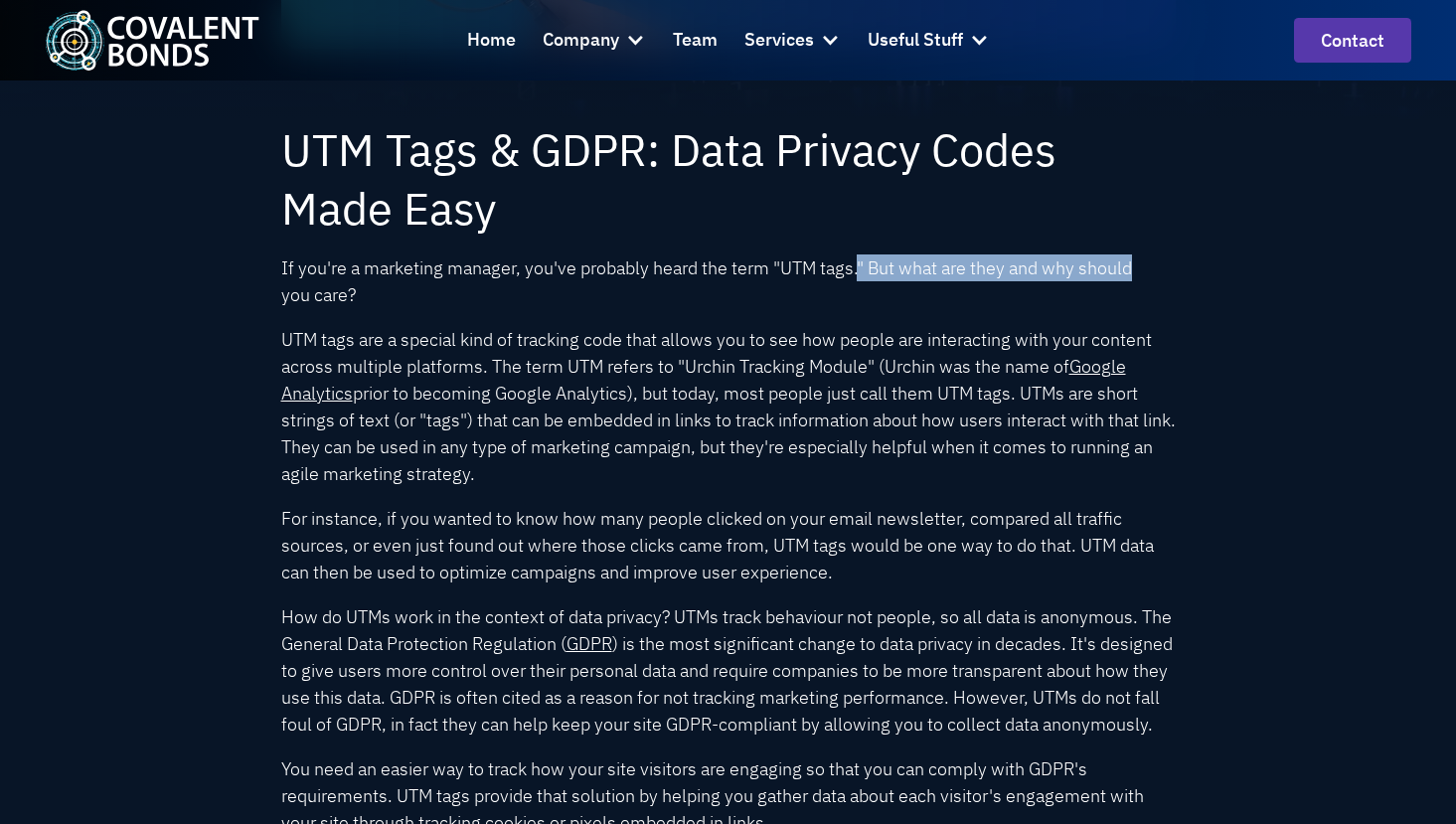 drag, startPoint x: 949, startPoint y: 270, endPoint x: 1145, endPoint y: 270, distance: 196 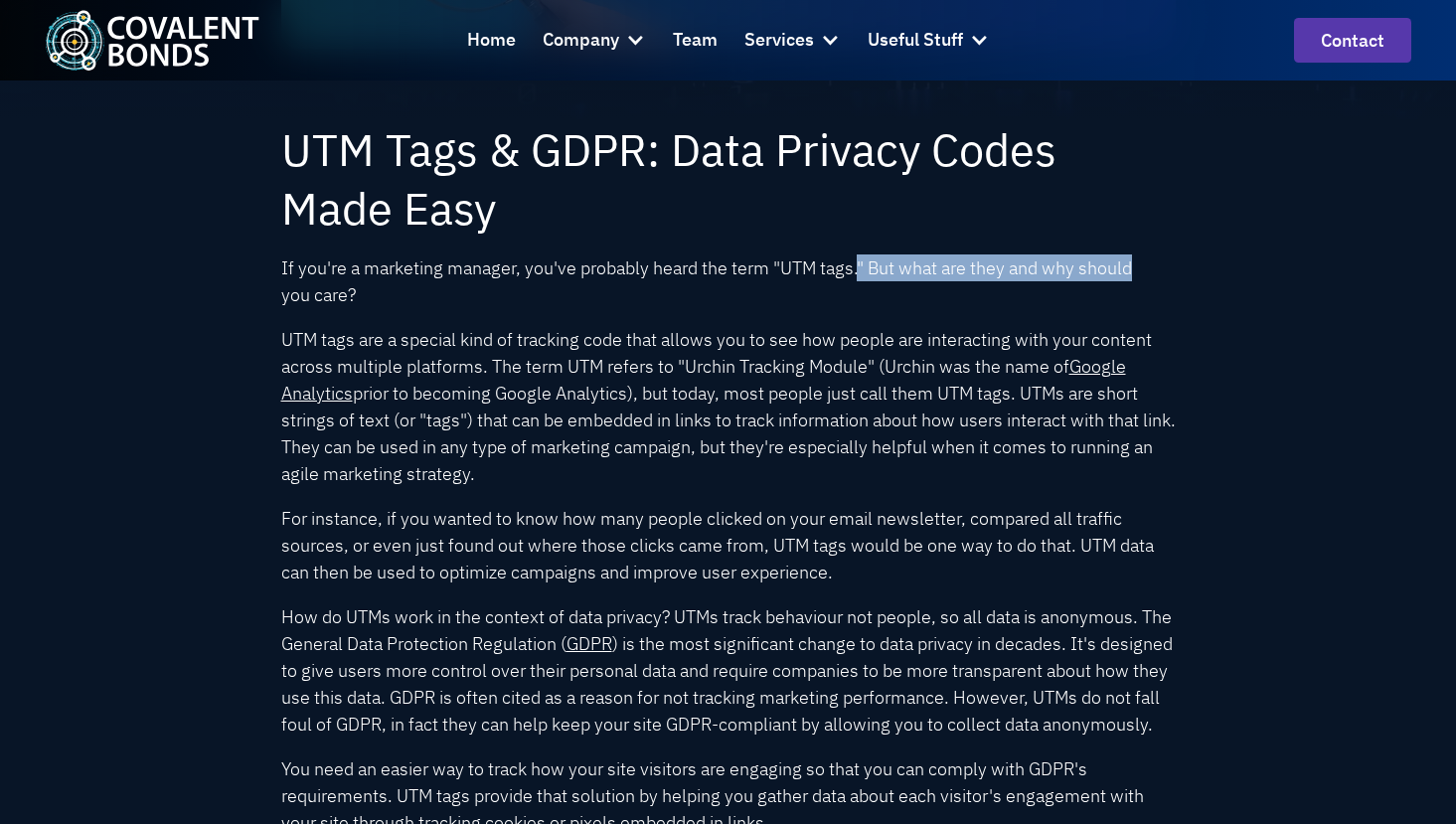 drag, startPoint x: 657, startPoint y: 369, endPoint x: 905, endPoint y: 470, distance: 267.77789 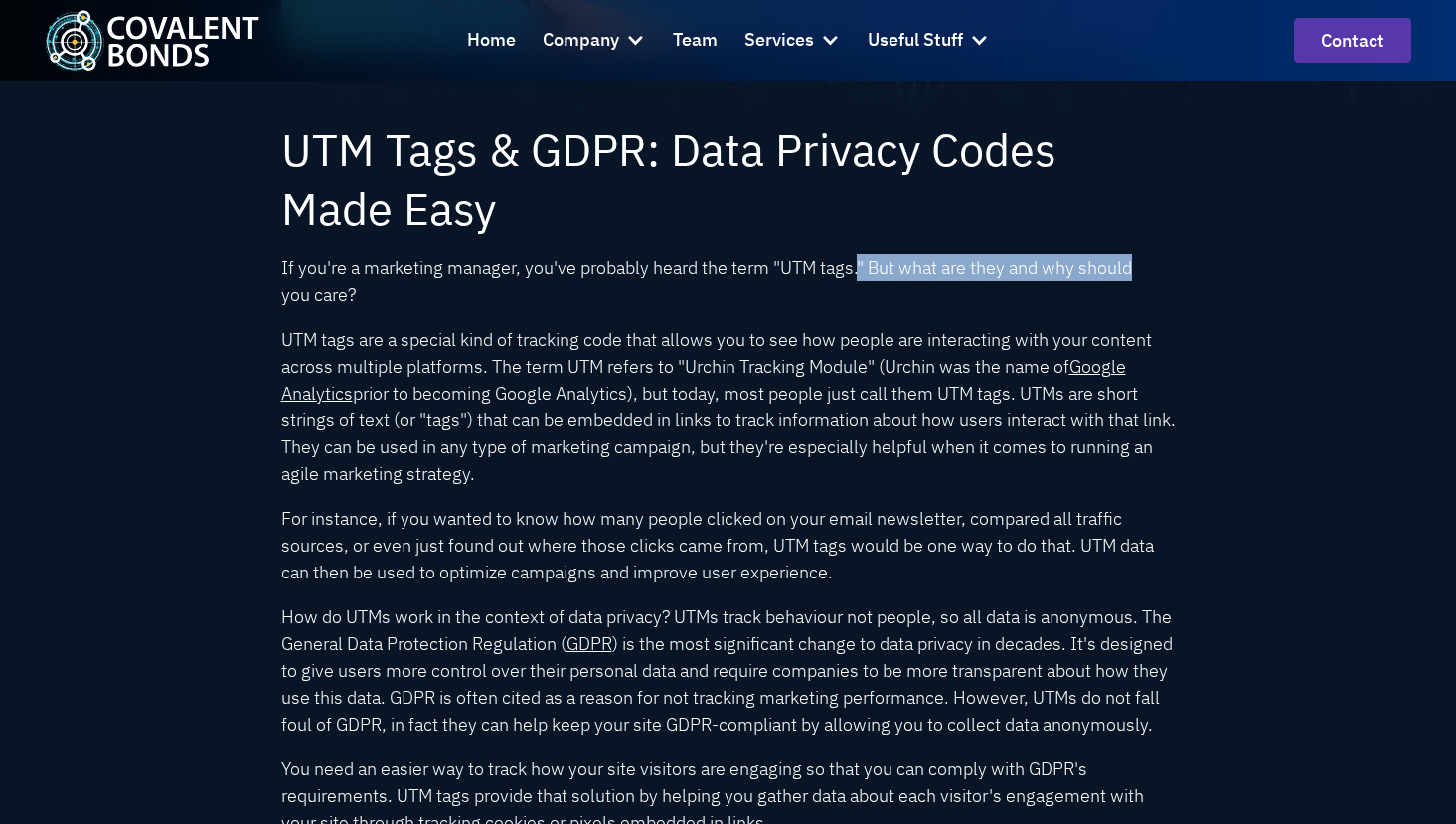 drag, startPoint x: 905, startPoint y: 470, endPoint x: 709, endPoint y: 476, distance: 196.09182 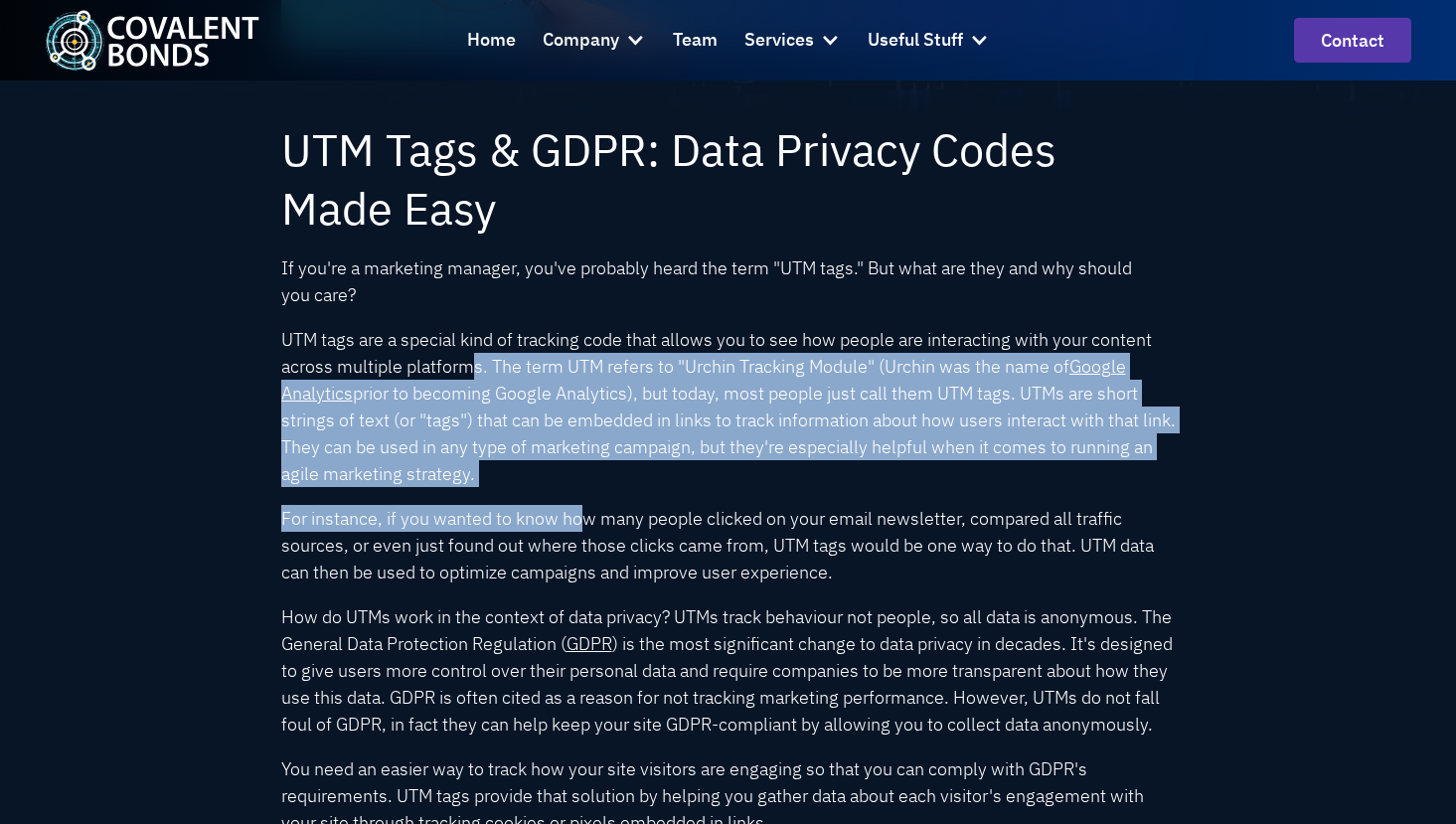 drag, startPoint x: 471, startPoint y: 357, endPoint x: 583, endPoint y: 488, distance: 172.35139 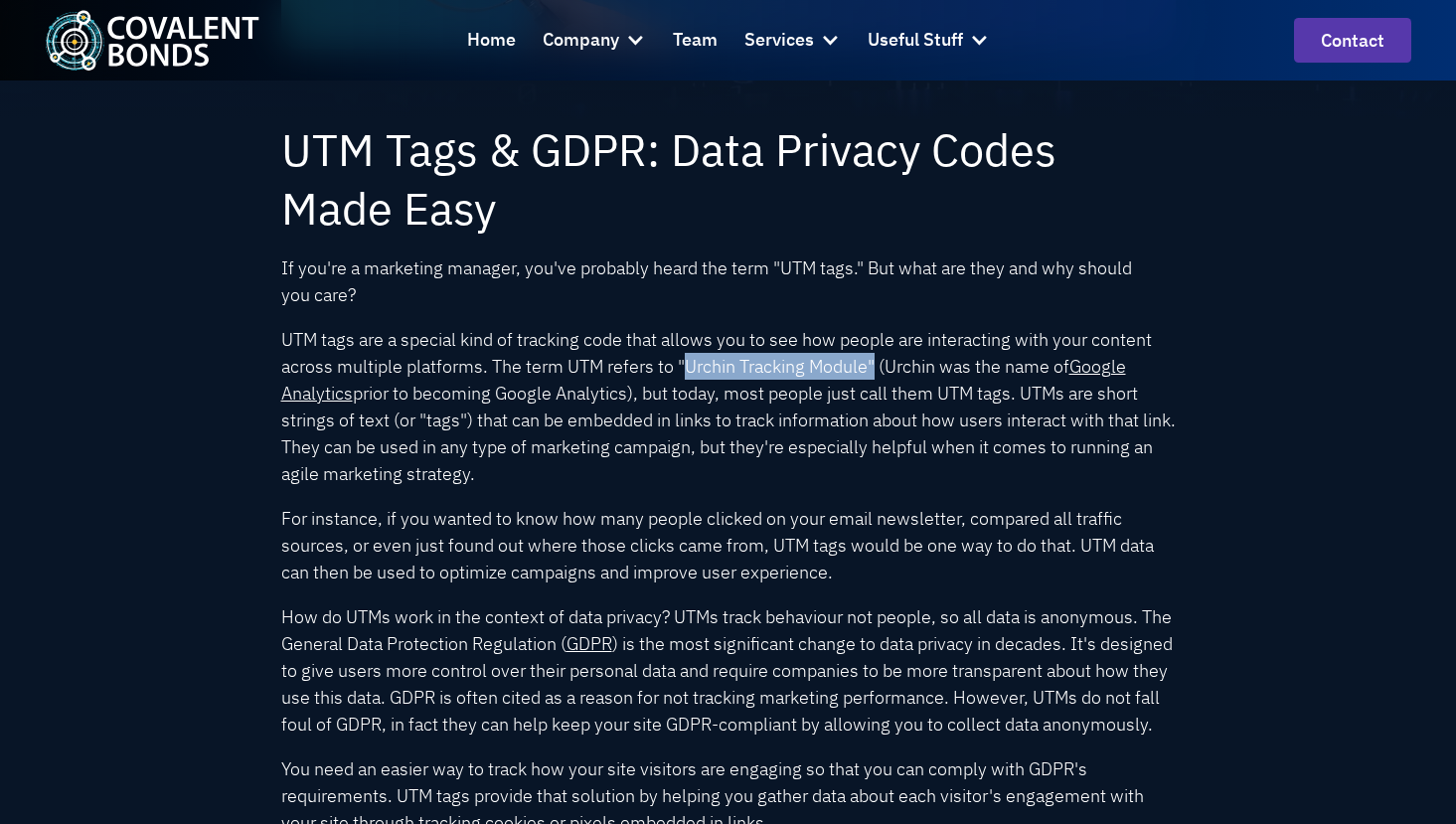 drag, startPoint x: 683, startPoint y: 362, endPoint x: 880, endPoint y: 366, distance: 197.0406 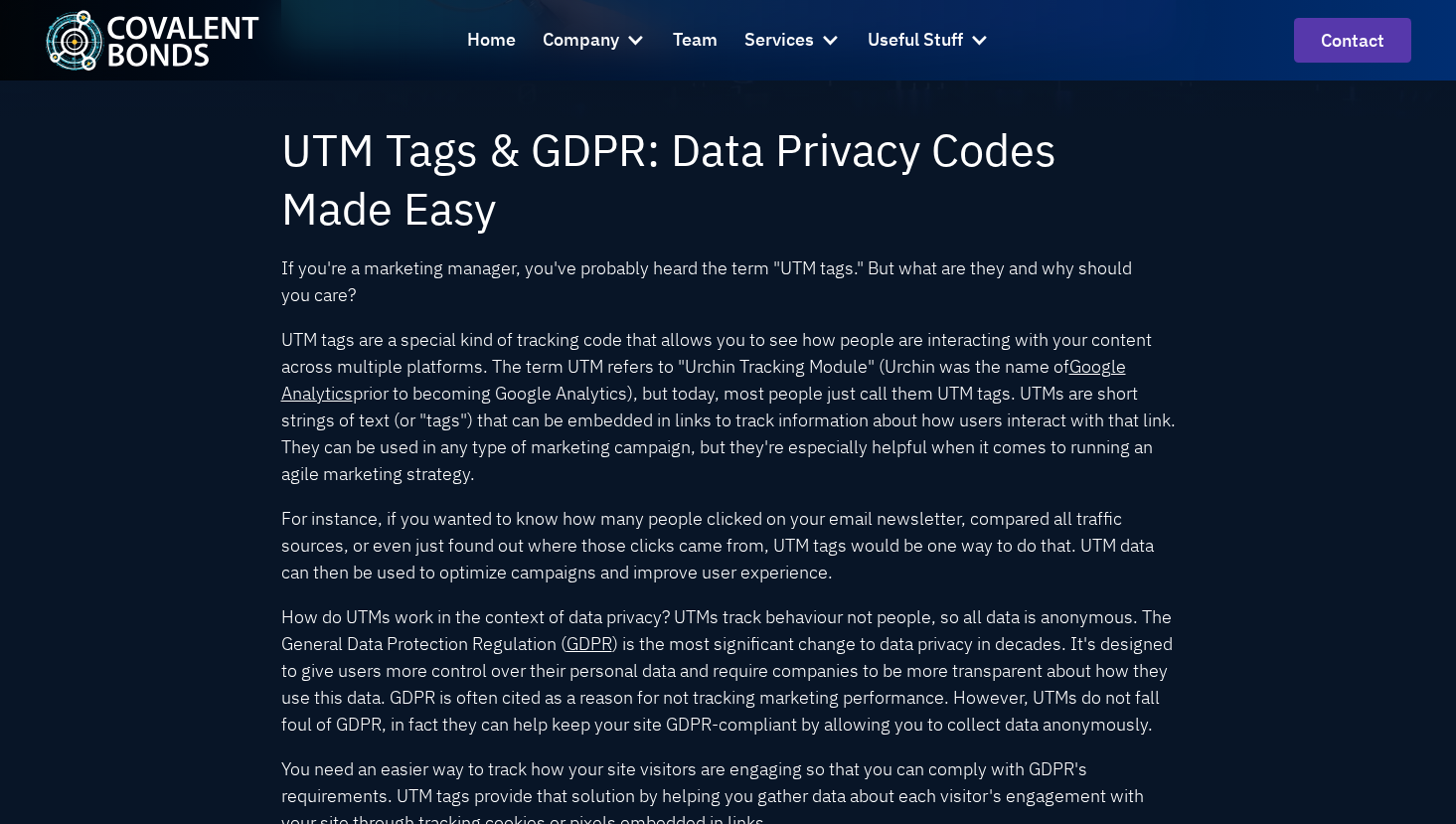 drag, startPoint x: 880, startPoint y: 366, endPoint x: 561, endPoint y: 387, distance: 319.6905 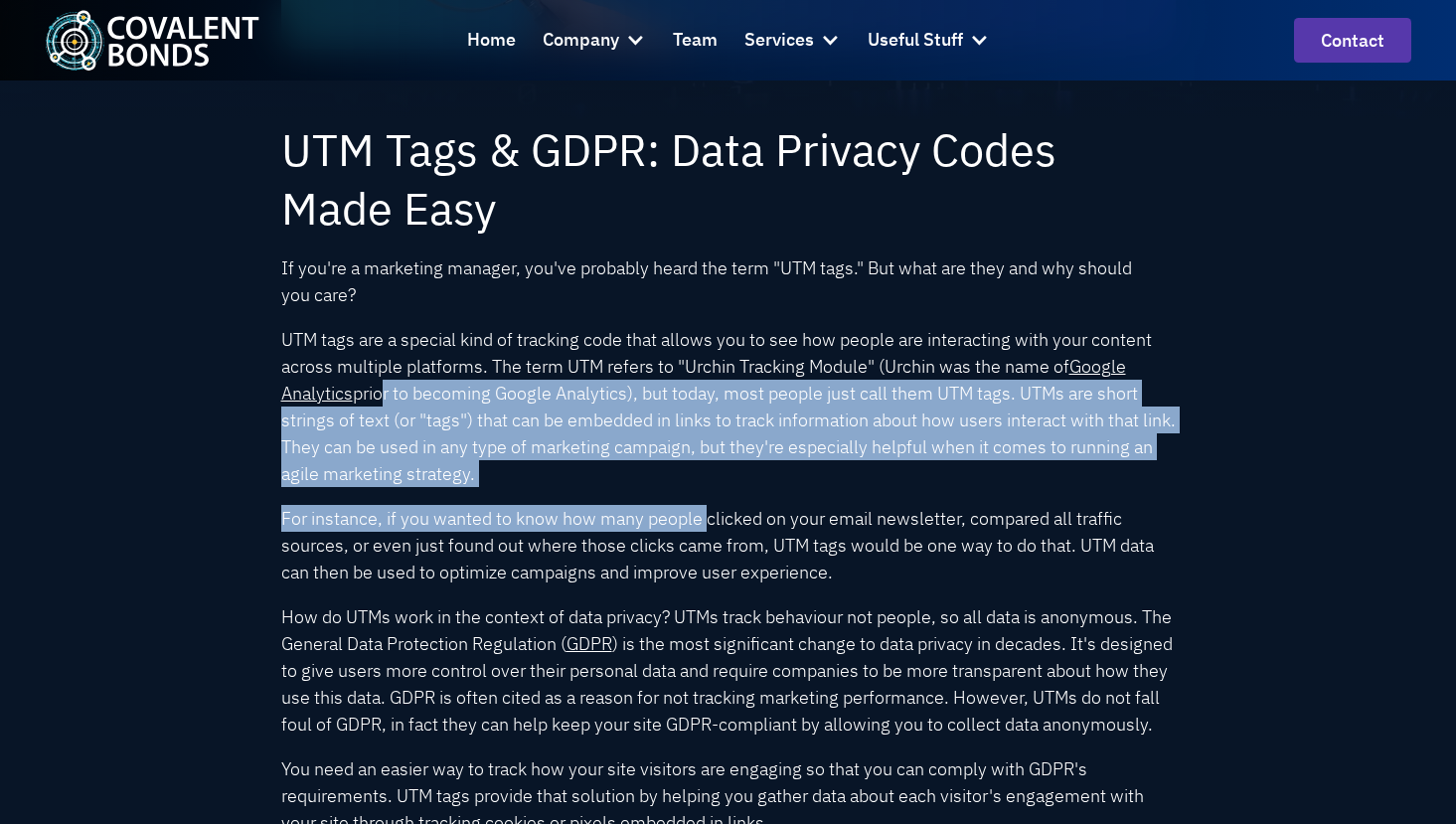 drag, startPoint x: 378, startPoint y: 396, endPoint x: 706, endPoint y: 502, distance: 344.70277 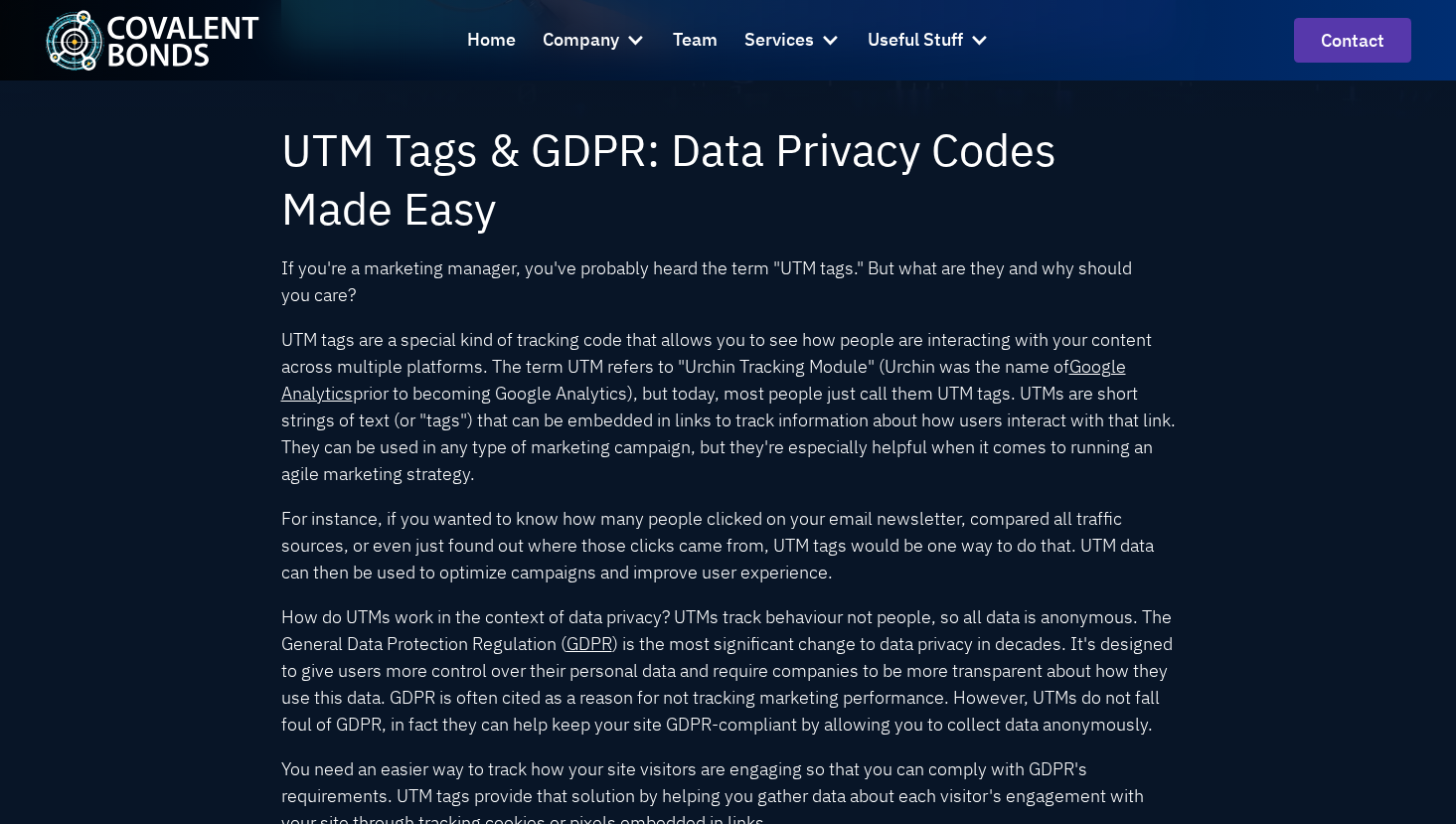 drag, startPoint x: 284, startPoint y: 421, endPoint x: 545, endPoint y: 464, distance: 264.5184 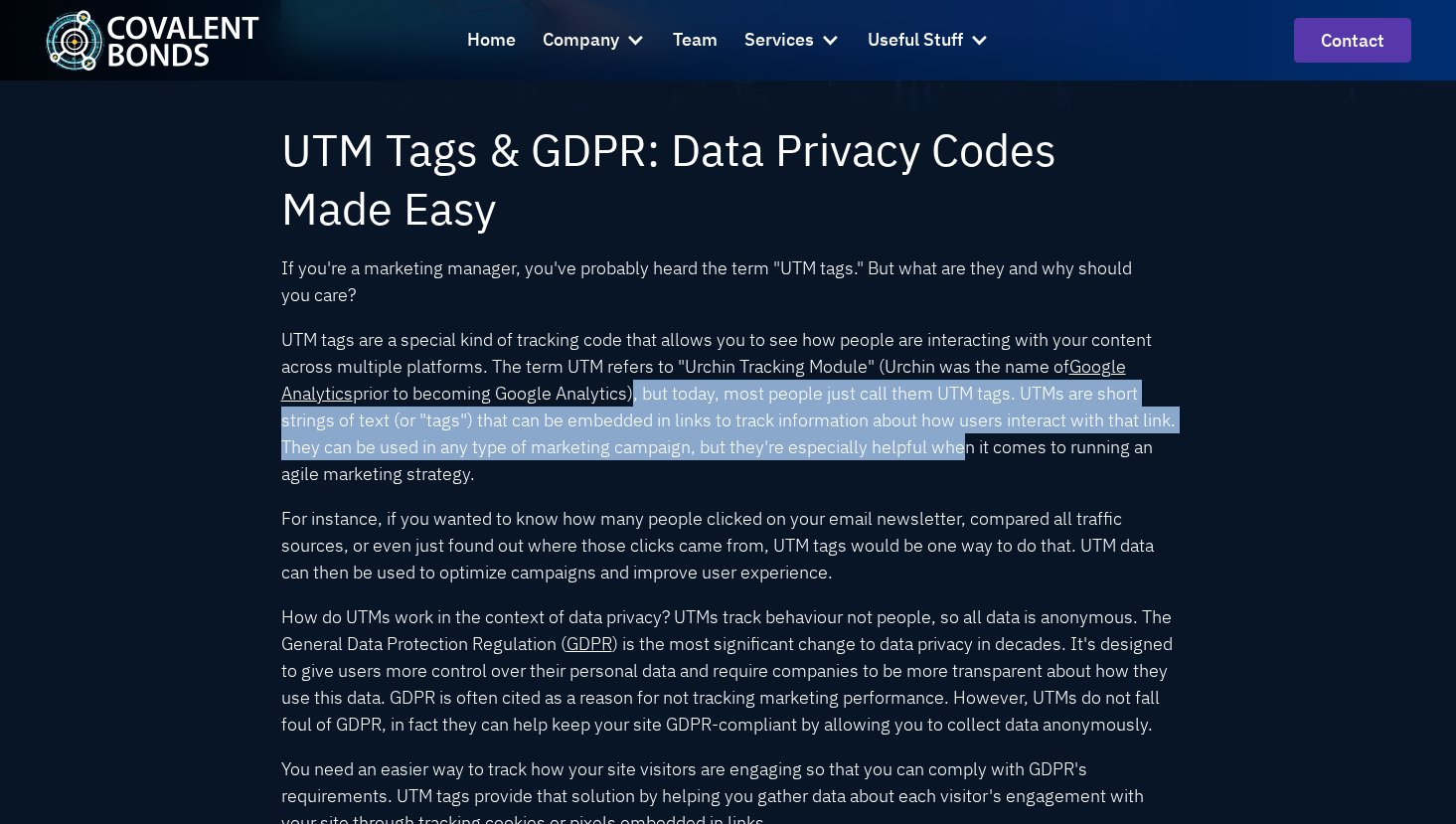 drag, startPoint x: 660, startPoint y: 397, endPoint x: 993, endPoint y: 460, distance: 338.90707 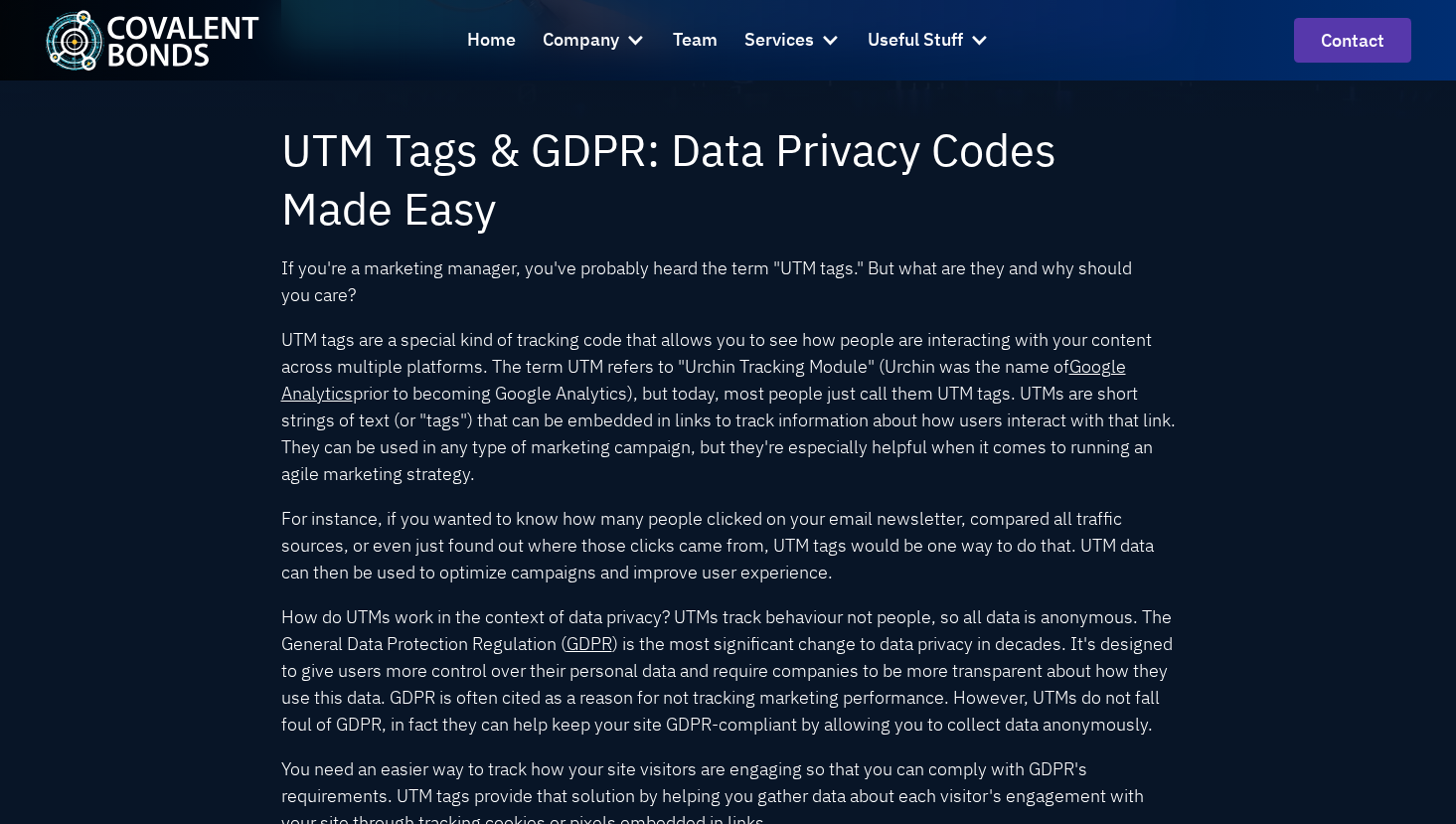 drag, startPoint x: 993, startPoint y: 460, endPoint x: 681, endPoint y: 462, distance: 312.00641 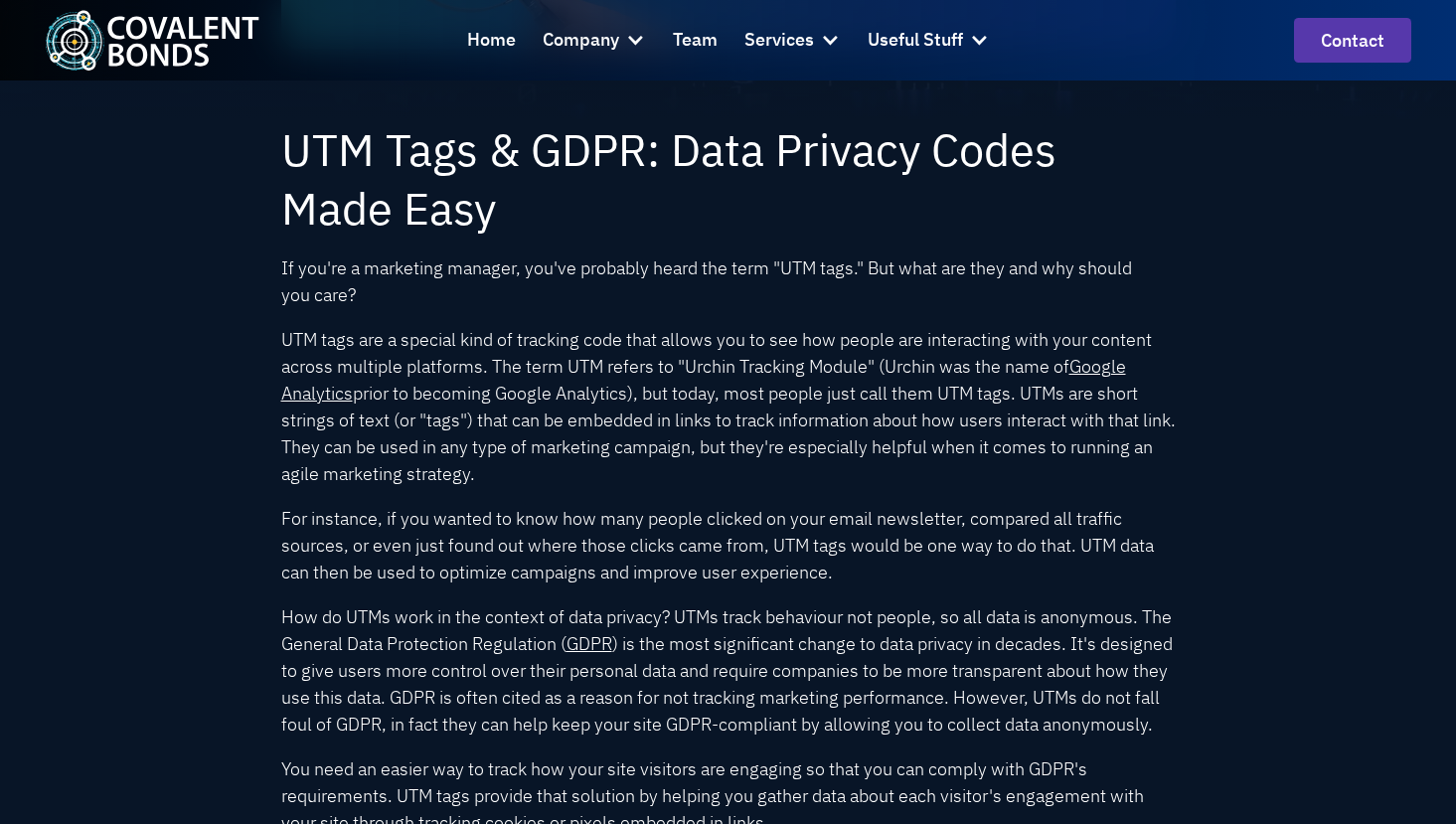 drag, startPoint x: 513, startPoint y: 416, endPoint x: 536, endPoint y: 463, distance: 52.3259 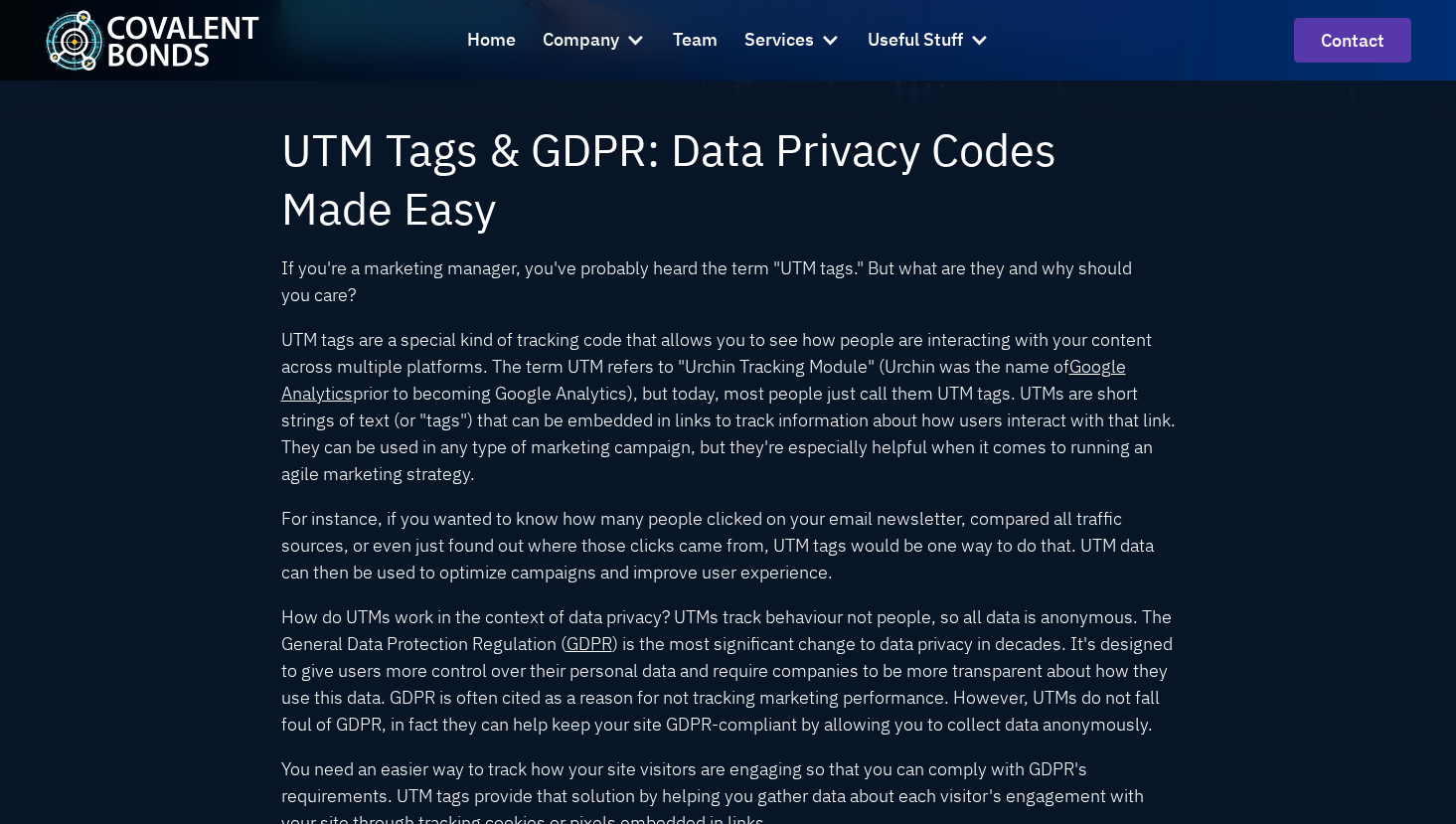 drag, startPoint x: 304, startPoint y: 445, endPoint x: 510, endPoint y: 473, distance: 207.8942 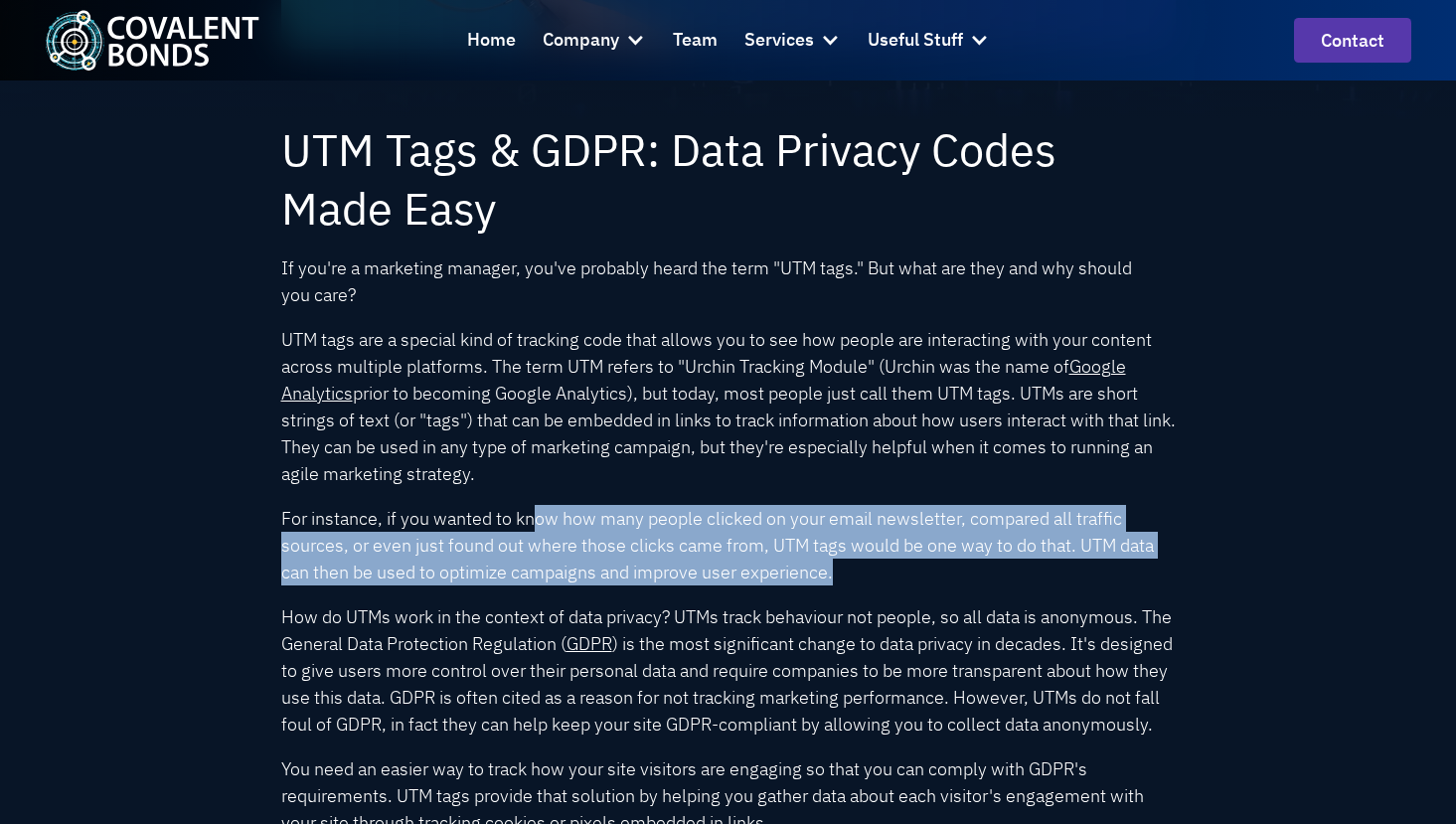 drag, startPoint x: 535, startPoint y: 507, endPoint x: 866, endPoint y: 576, distance: 338.11536 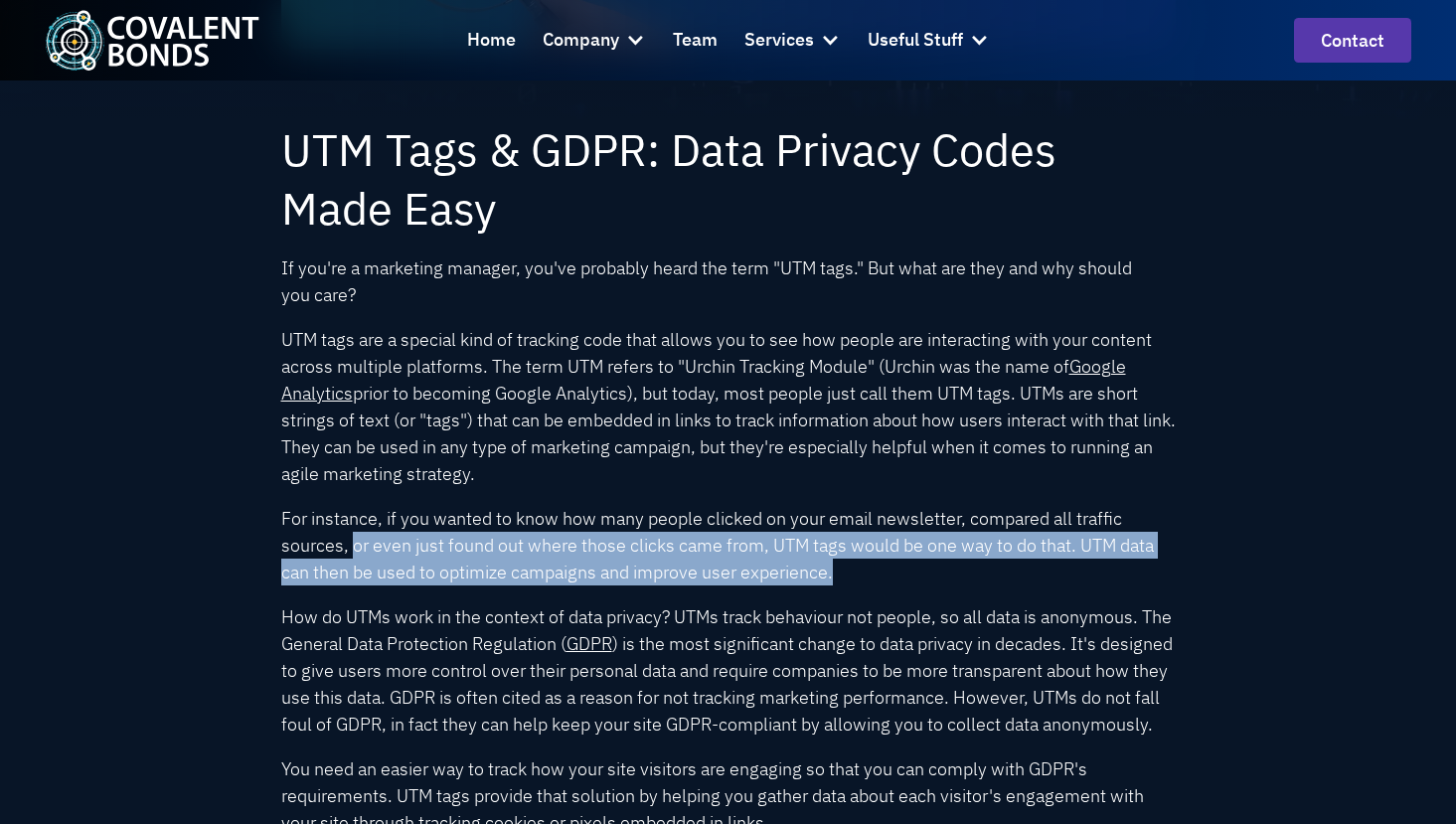drag, startPoint x: 352, startPoint y: 545, endPoint x: 842, endPoint y: 569, distance: 490.5874 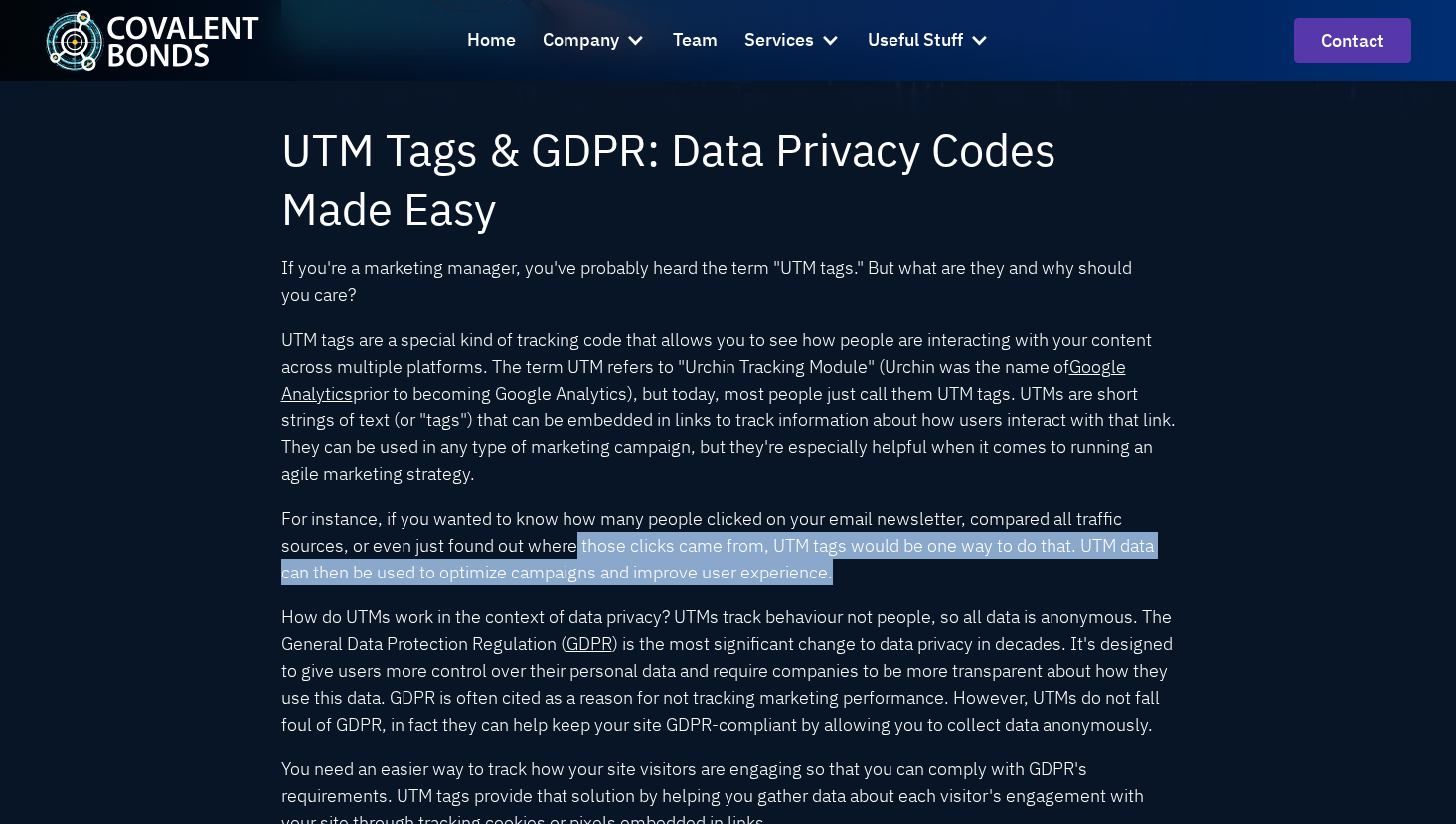 drag, startPoint x: 576, startPoint y: 539, endPoint x: 839, endPoint y: 575, distance: 265.45244 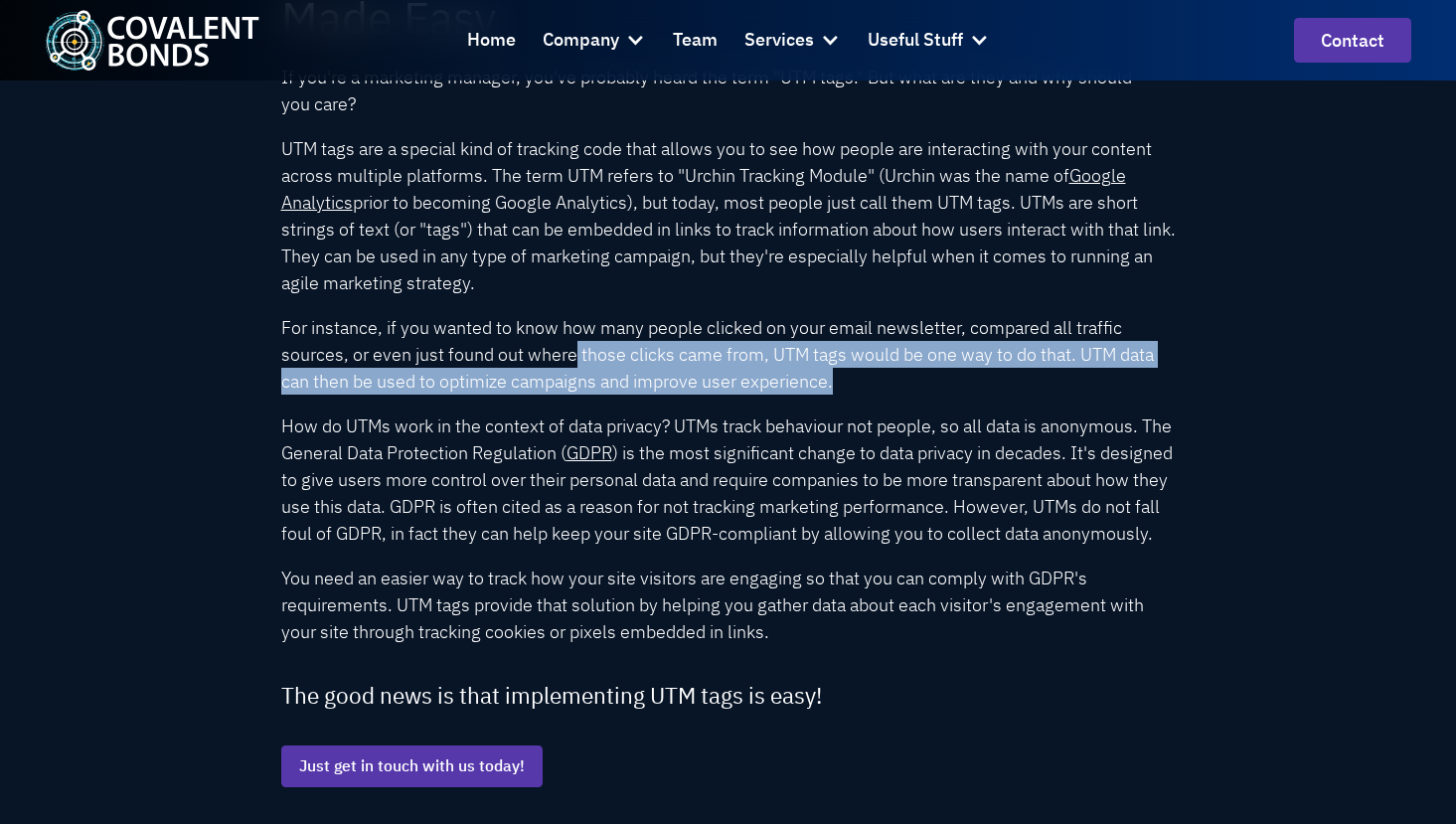 scroll, scrollTop: 795, scrollLeft: 0, axis: vertical 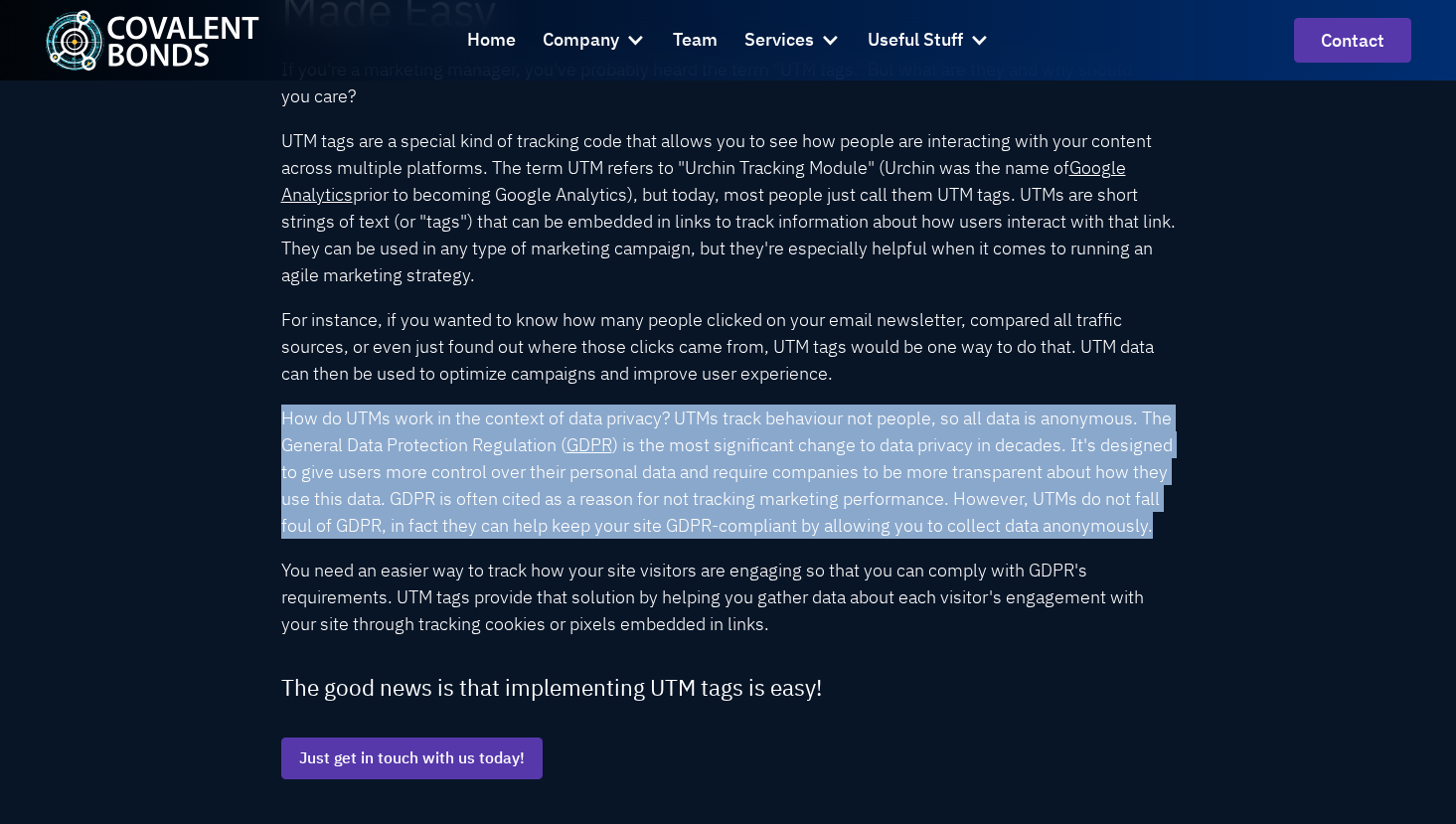 drag, startPoint x: 278, startPoint y: 408, endPoint x: 468, endPoint y: 561, distance: 243.94467 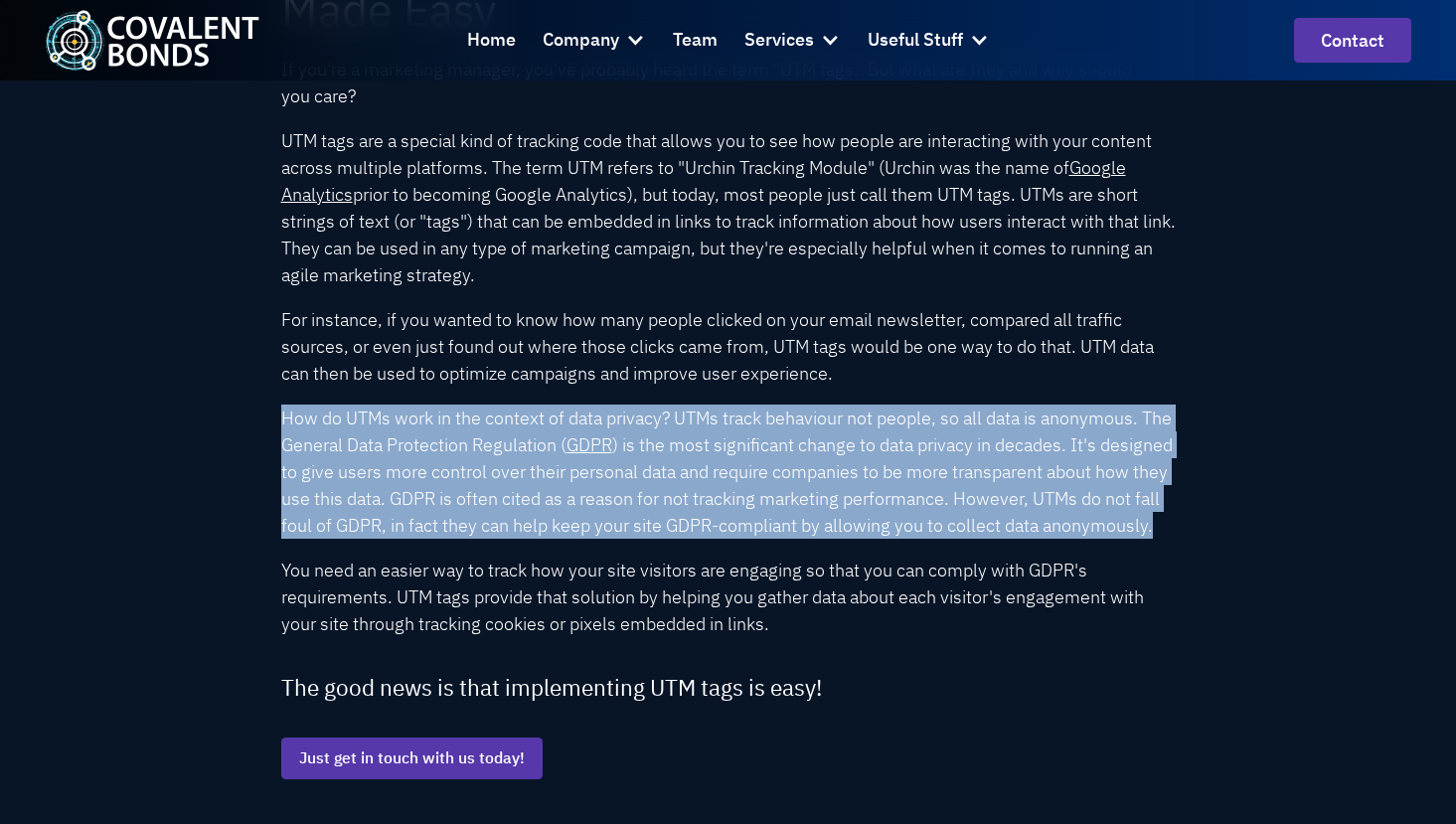 click on "How do UTMs work in the context of data privacy? UTMs track behaviour not people, so all data is anonymous. The General Data Protection Regulation ( GDPR ) is the most significant change to data privacy in decades. It's designed to give users more control over their personal data and require companies to be more transparent about how they use this data. GDPR is often cited as a reason for not tracking marketing performance. However, UTMs do not fall foul of GDPR, in fact they can help keep your site GDPR-compliant by allowing you to collect data anonymously." at bounding box center [728, 471] 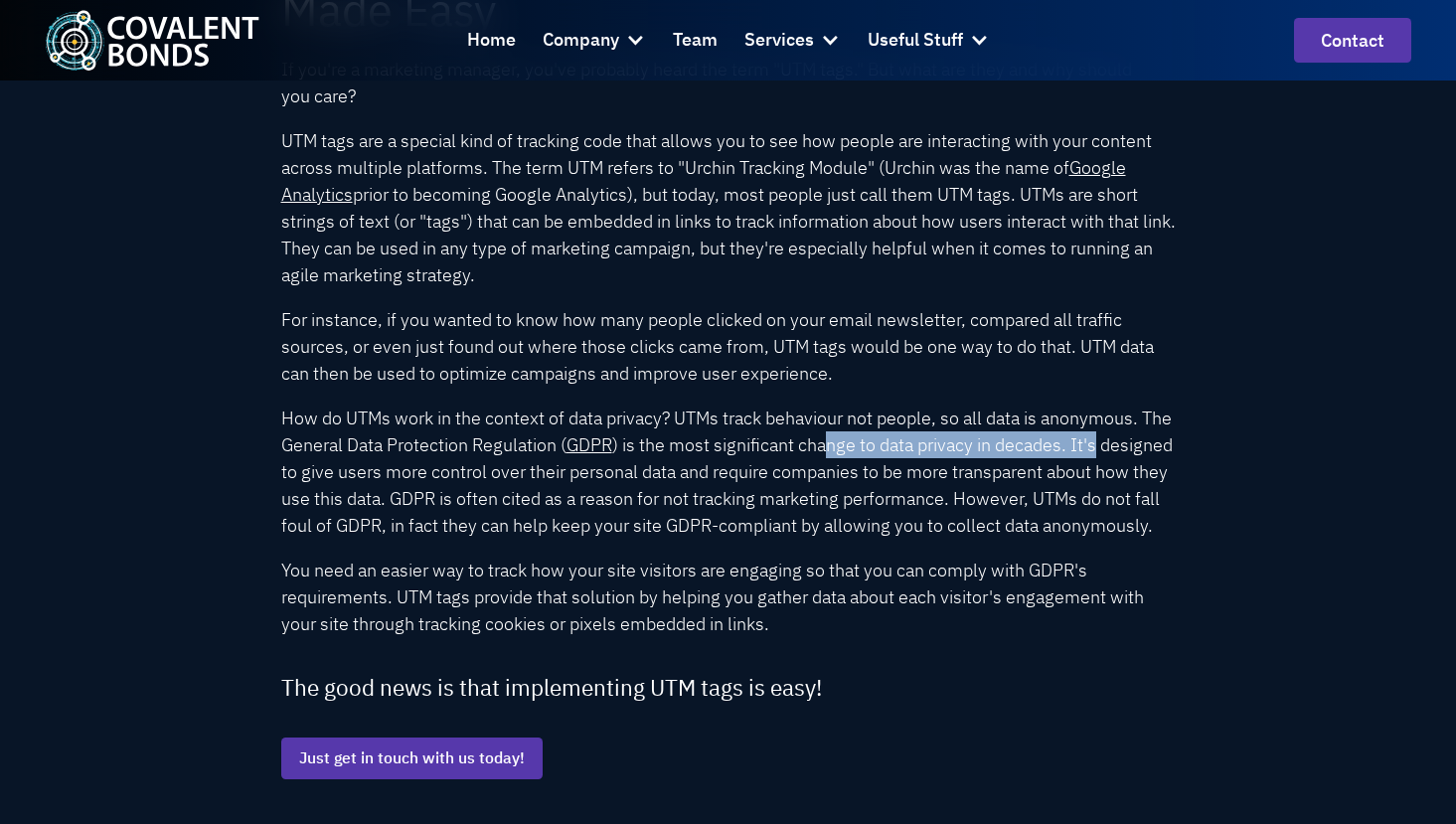 drag, startPoint x: 861, startPoint y: 450, endPoint x: 1142, endPoint y: 441, distance: 281.14409 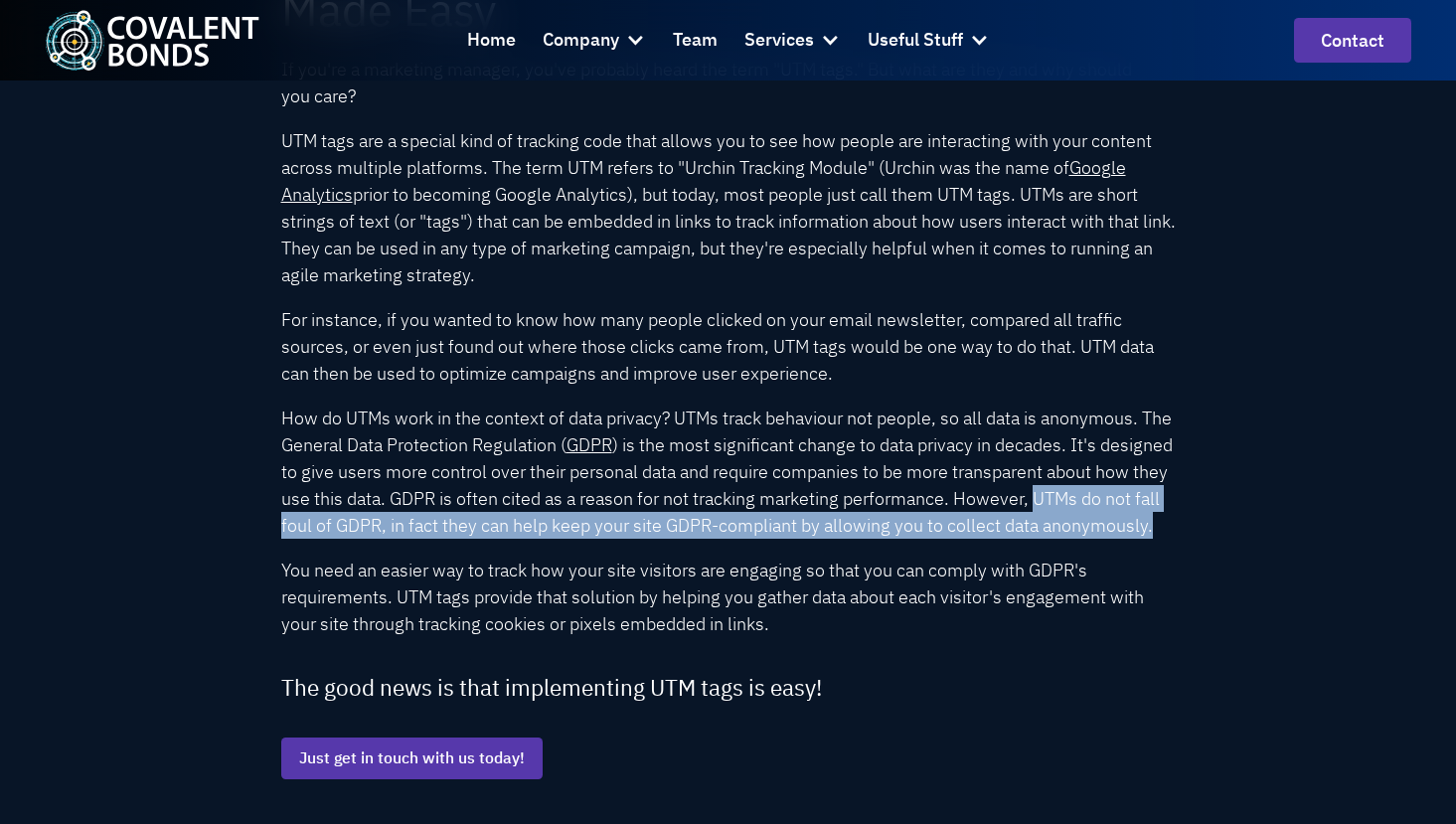 drag, startPoint x: 272, startPoint y: 521, endPoint x: 448, endPoint y: 566, distance: 181.66177 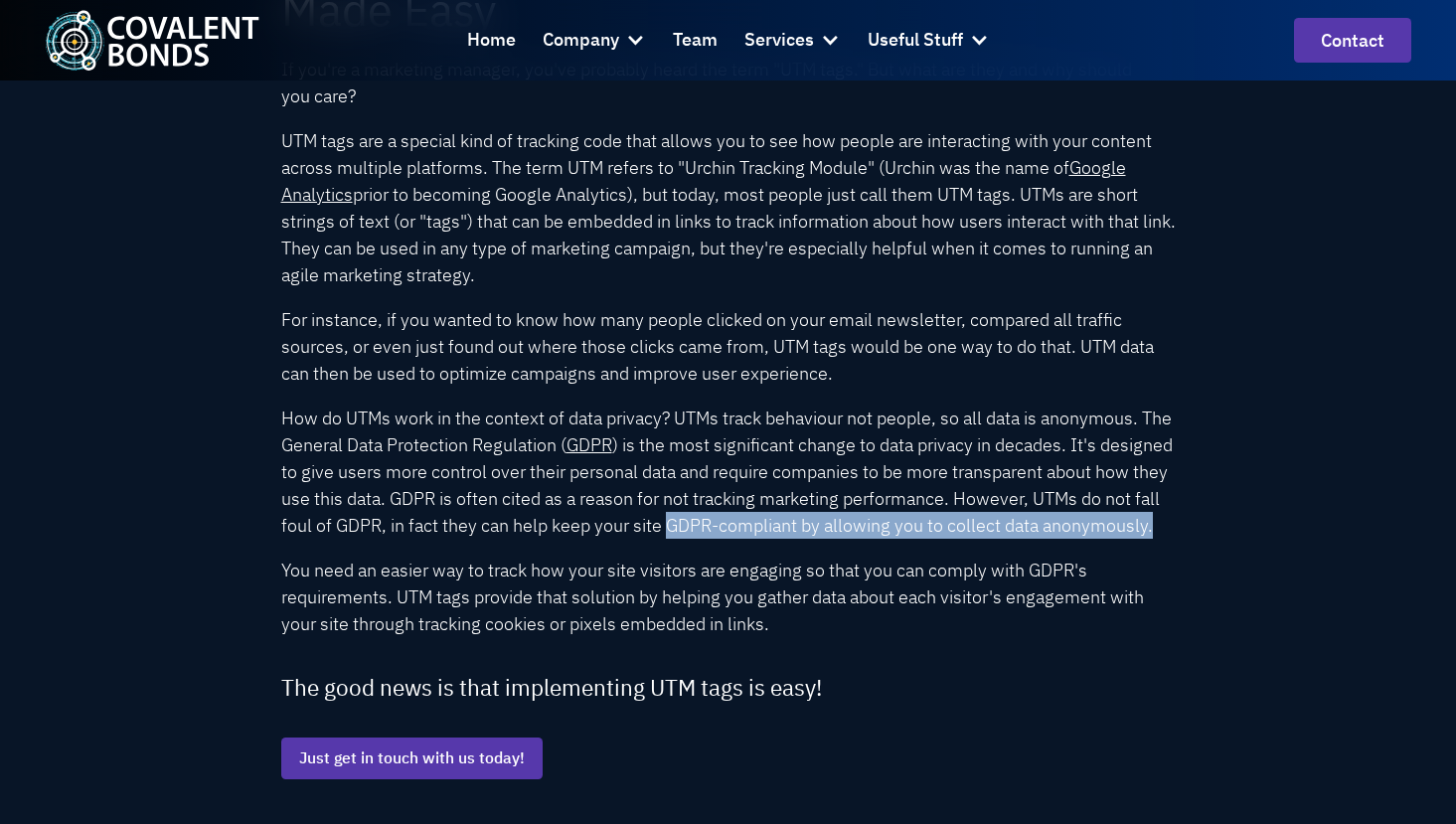 drag, startPoint x: 799, startPoint y: 517, endPoint x: 1227, endPoint y: 550, distance: 429.2703 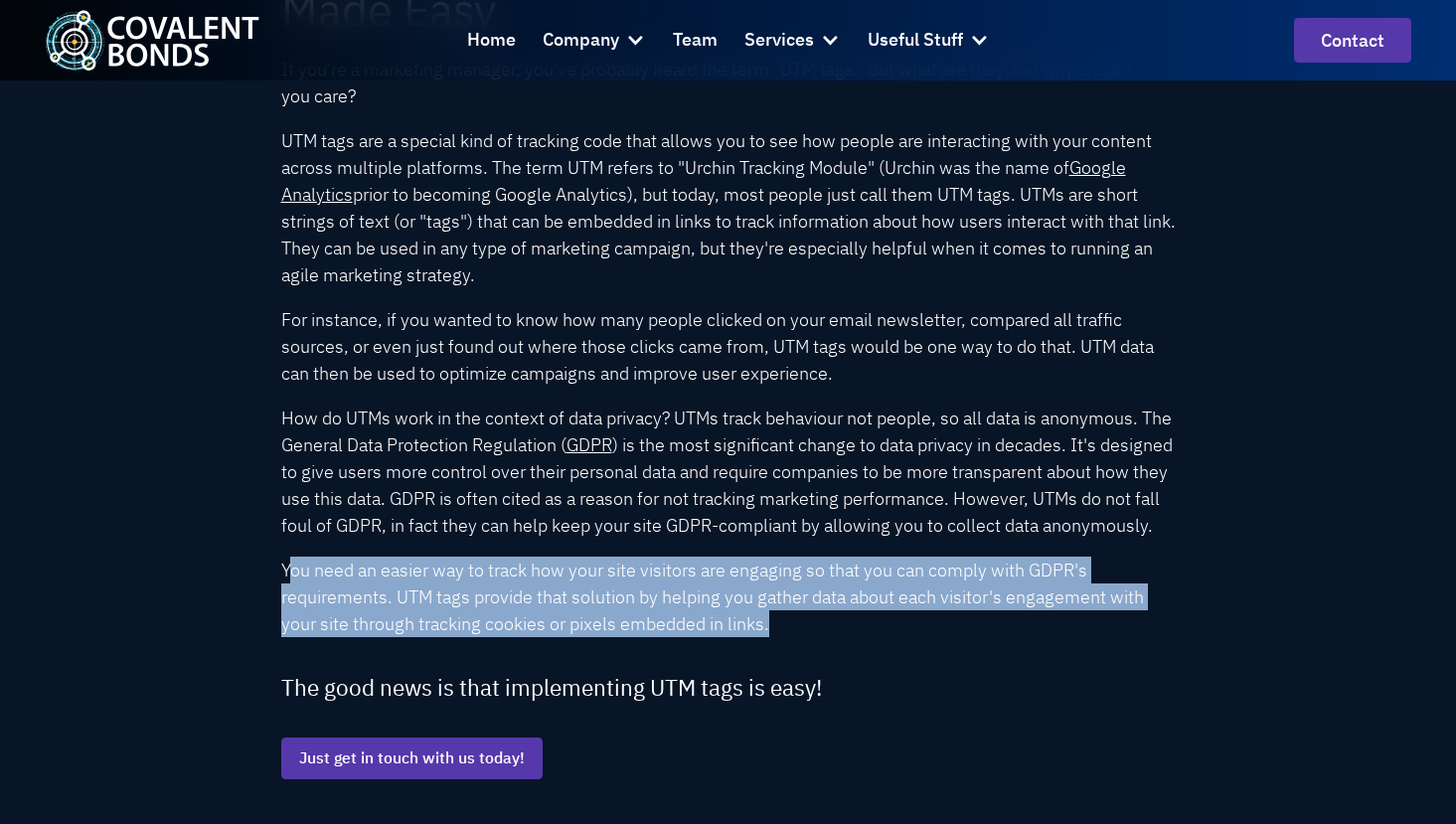 drag, startPoint x: 289, startPoint y: 597, endPoint x: 775, endPoint y: 658, distance: 489.81 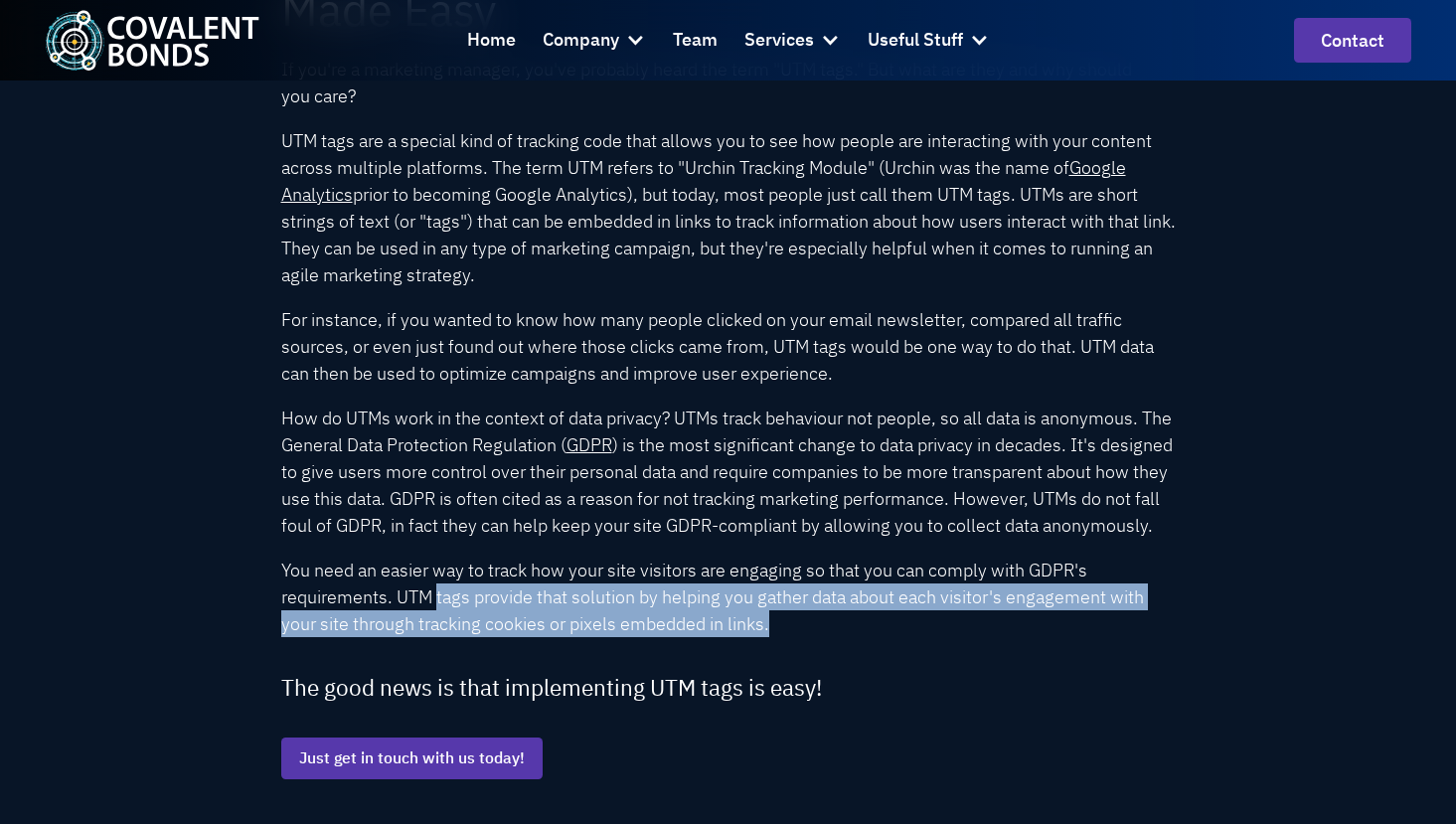 drag, startPoint x: 559, startPoint y: 634, endPoint x: 770, endPoint y: 656, distance: 212.14382 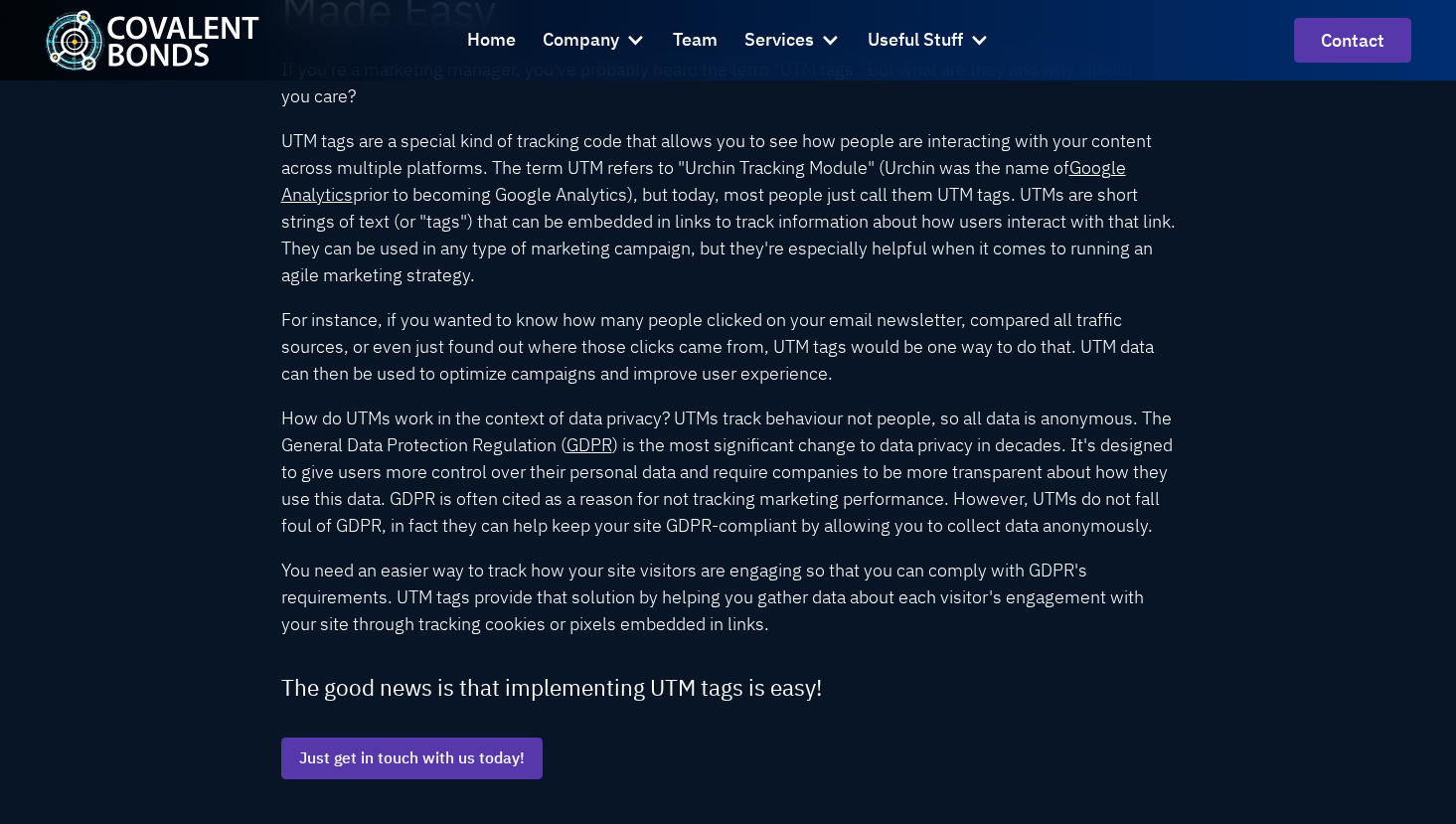 drag, startPoint x: 770, startPoint y: 656, endPoint x: 399, endPoint y: 671, distance: 371.3031 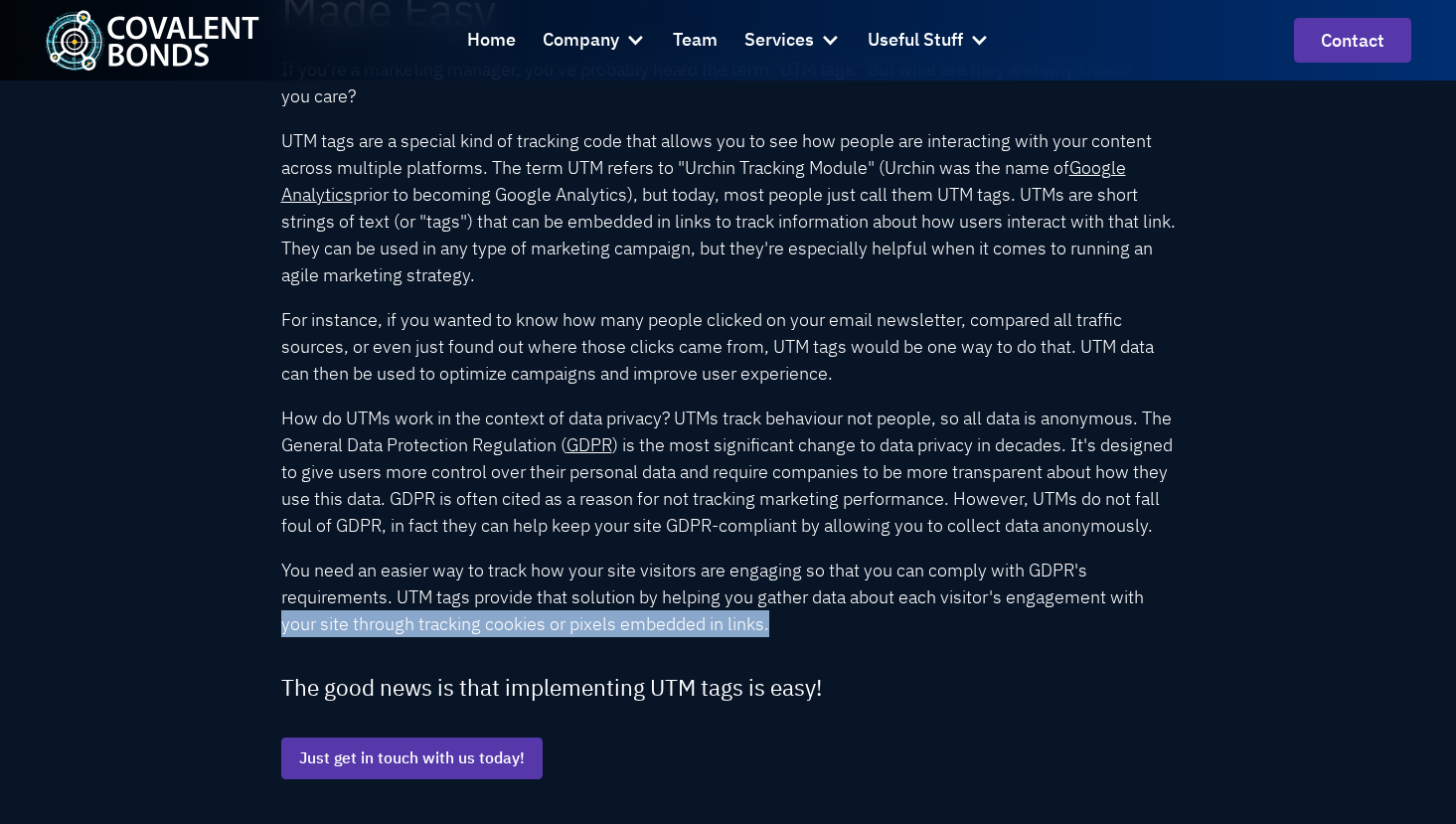 drag, startPoint x: 283, startPoint y: 647, endPoint x: 784, endPoint y: 656, distance: 501.08083 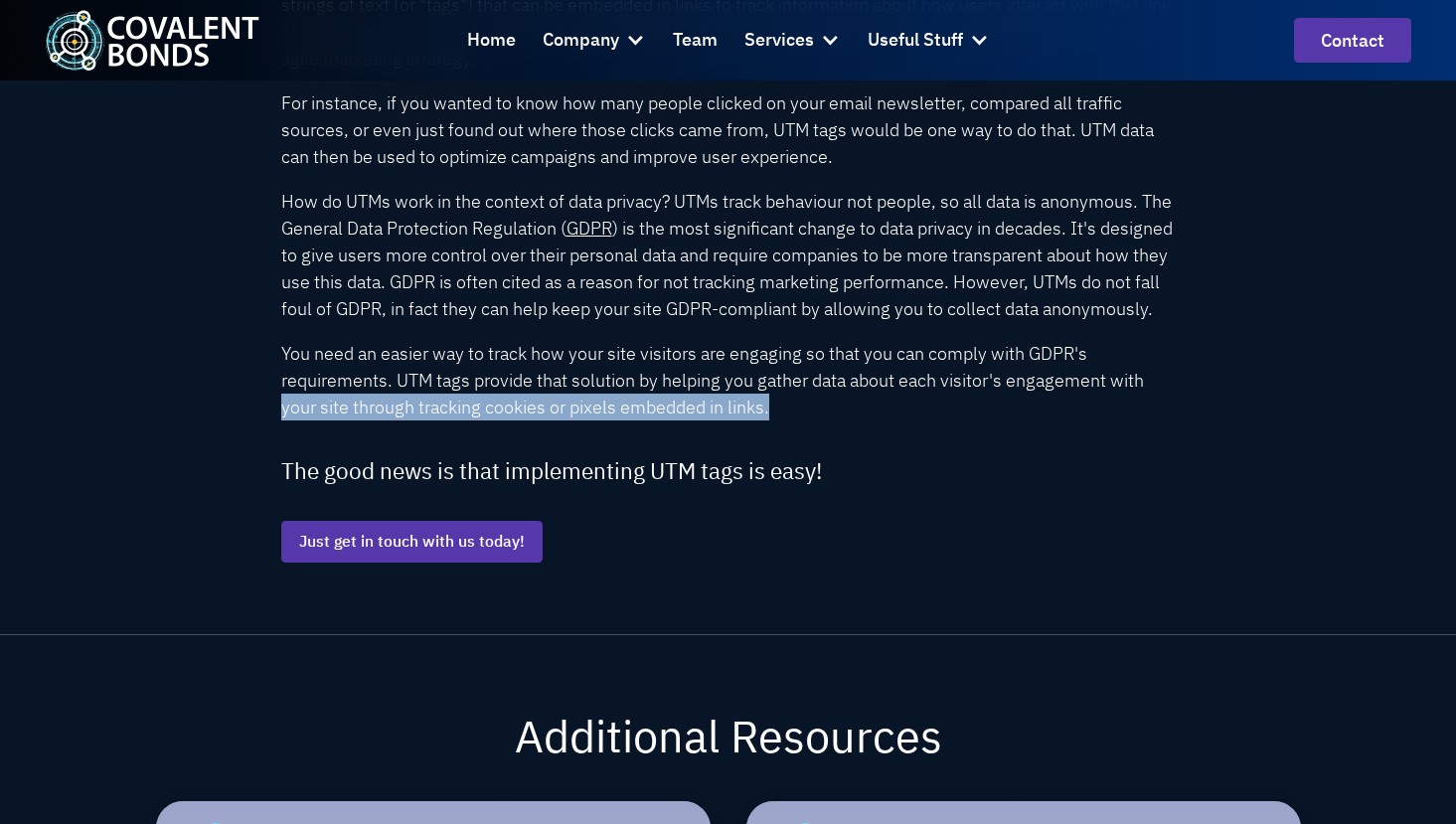 scroll, scrollTop: 994, scrollLeft: 0, axis: vertical 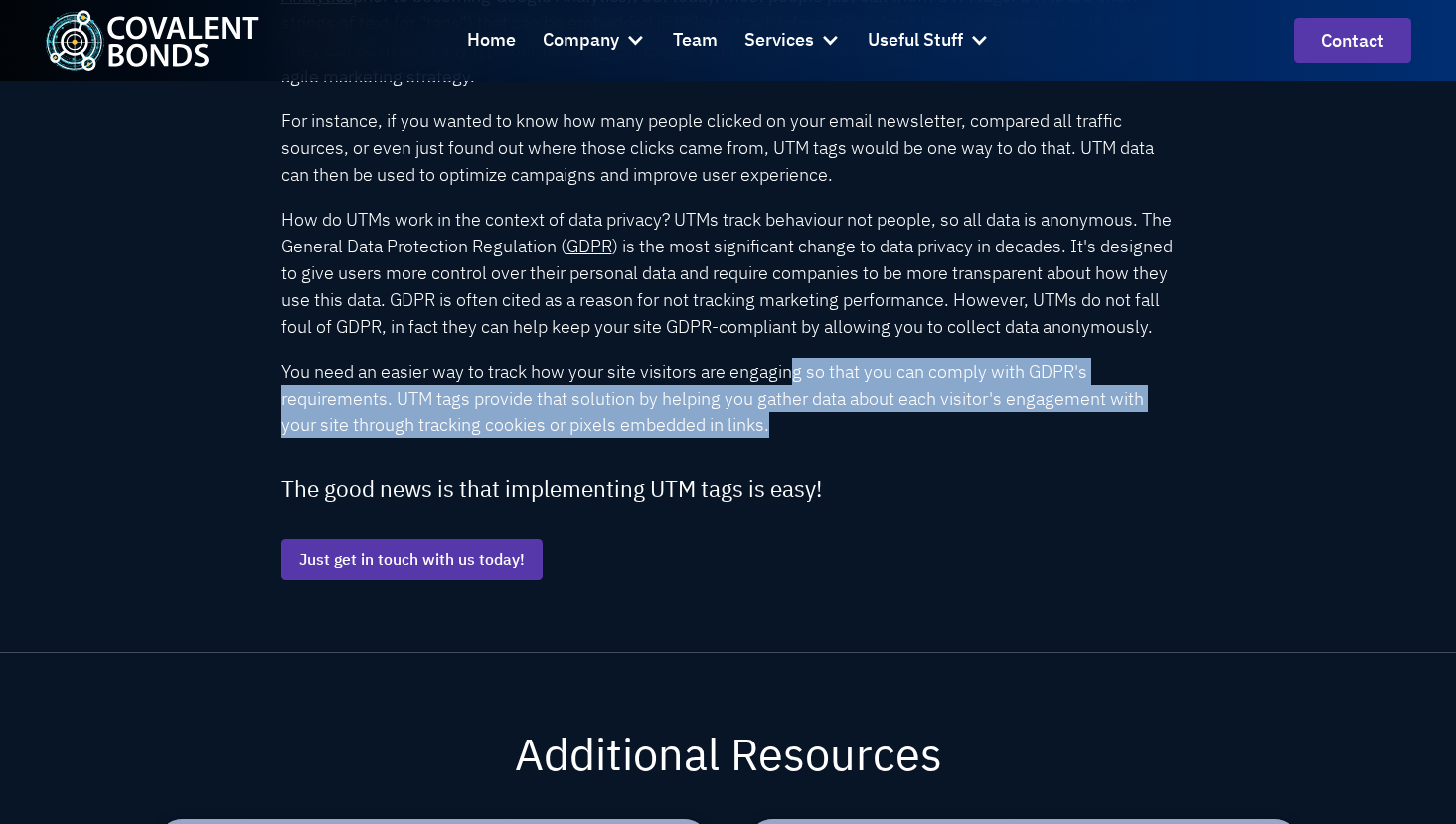 drag, startPoint x: 843, startPoint y: 401, endPoint x: 1164, endPoint y: 457, distance: 325.84812 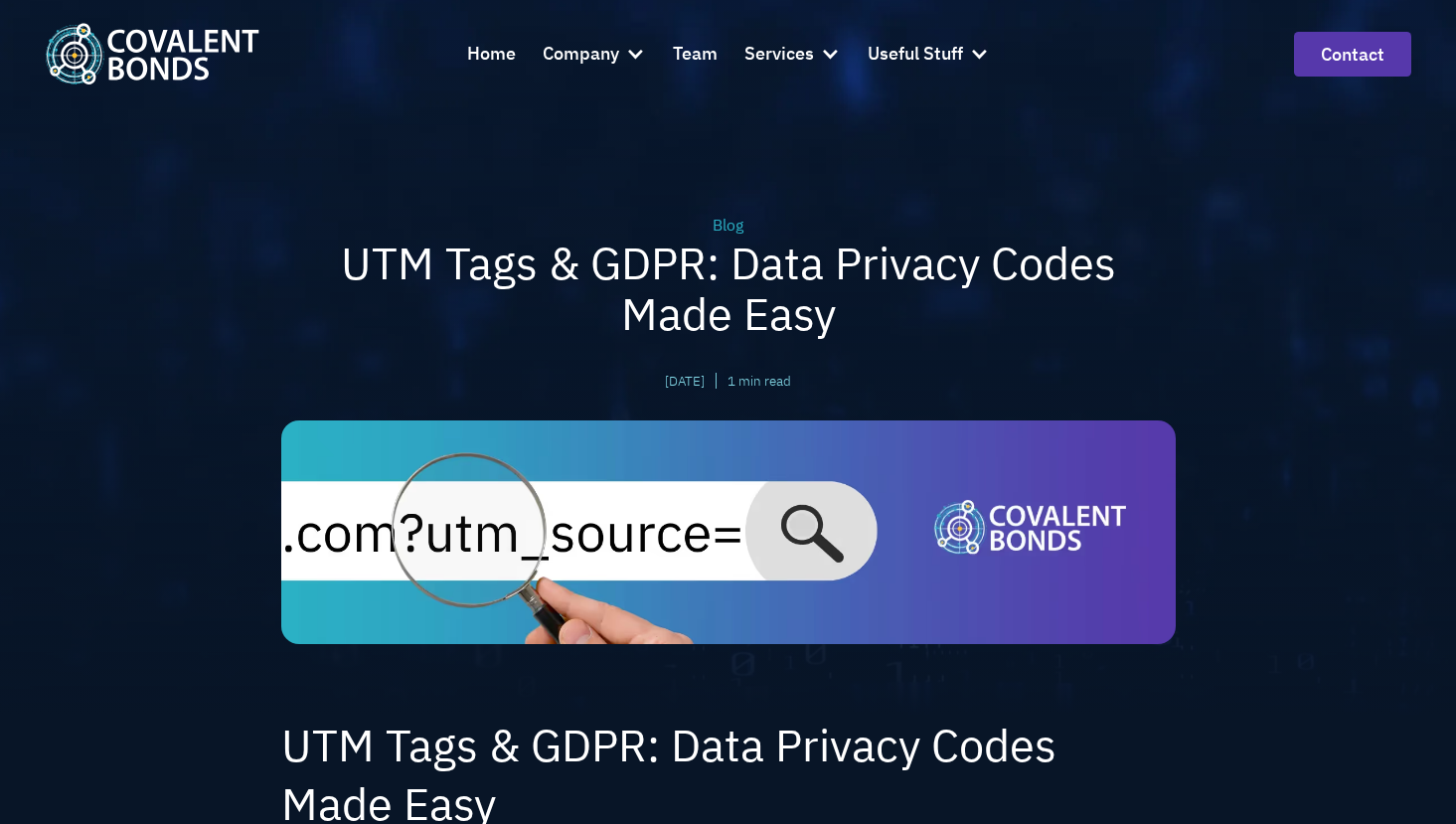 scroll, scrollTop: 0, scrollLeft: 0, axis: both 